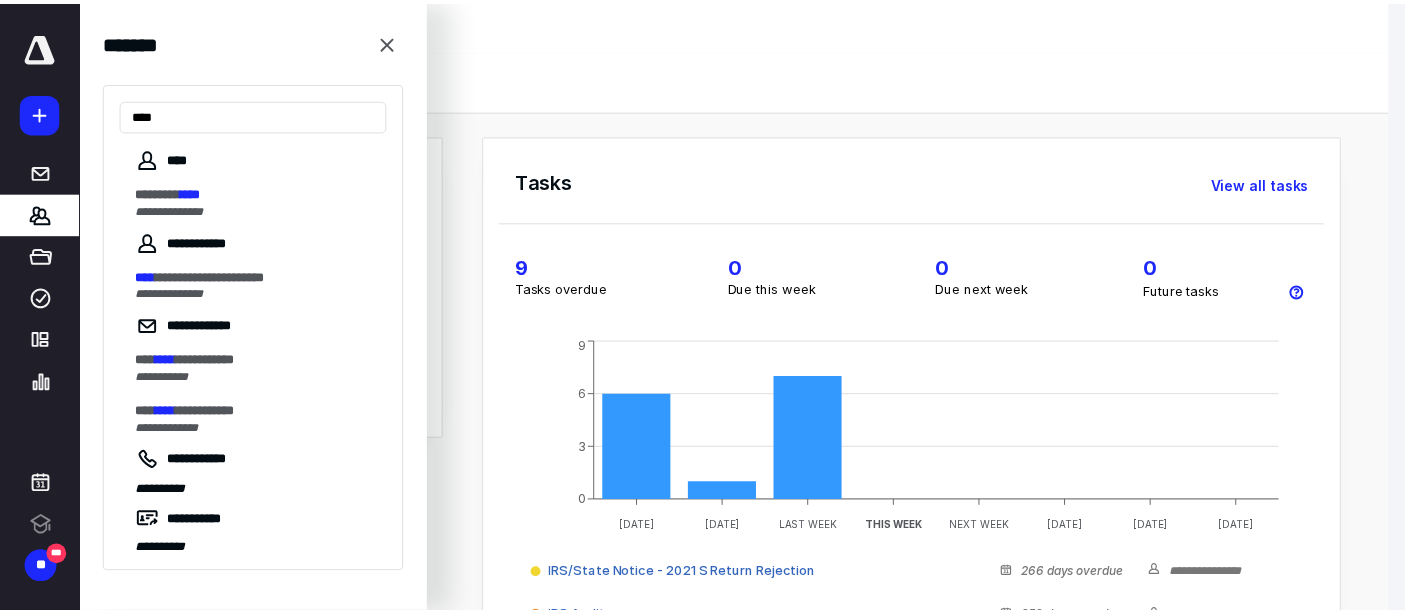 scroll, scrollTop: 0, scrollLeft: 0, axis: both 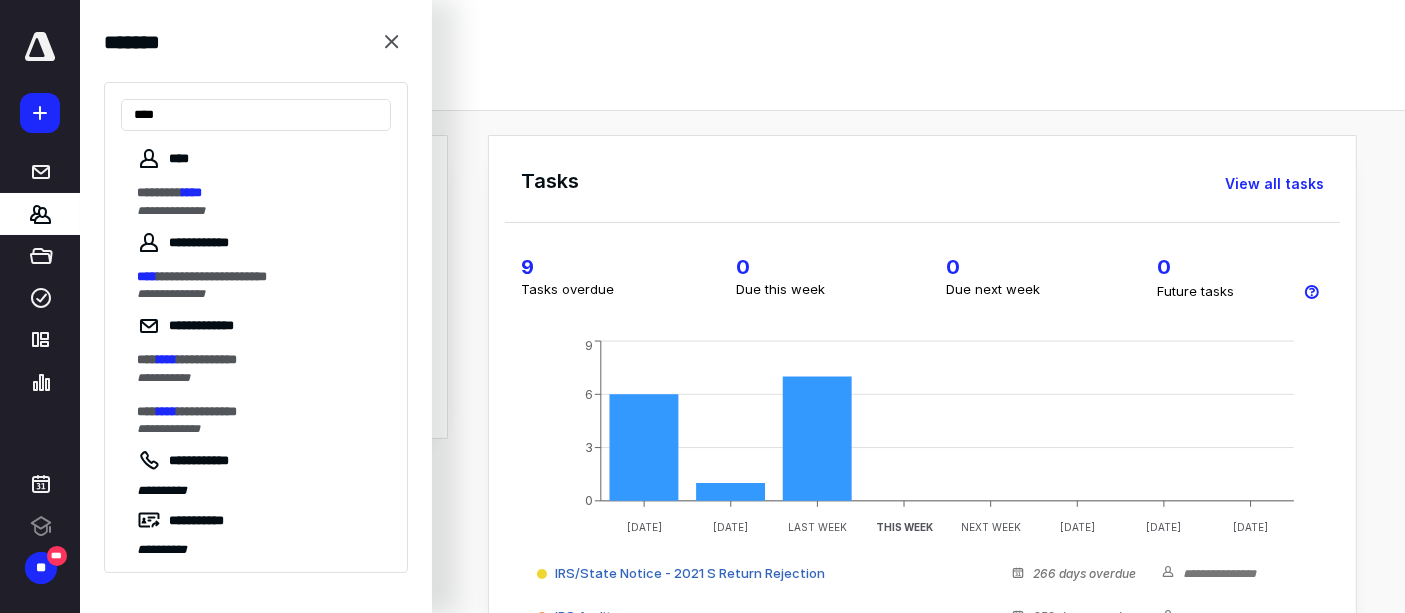 type on "****" 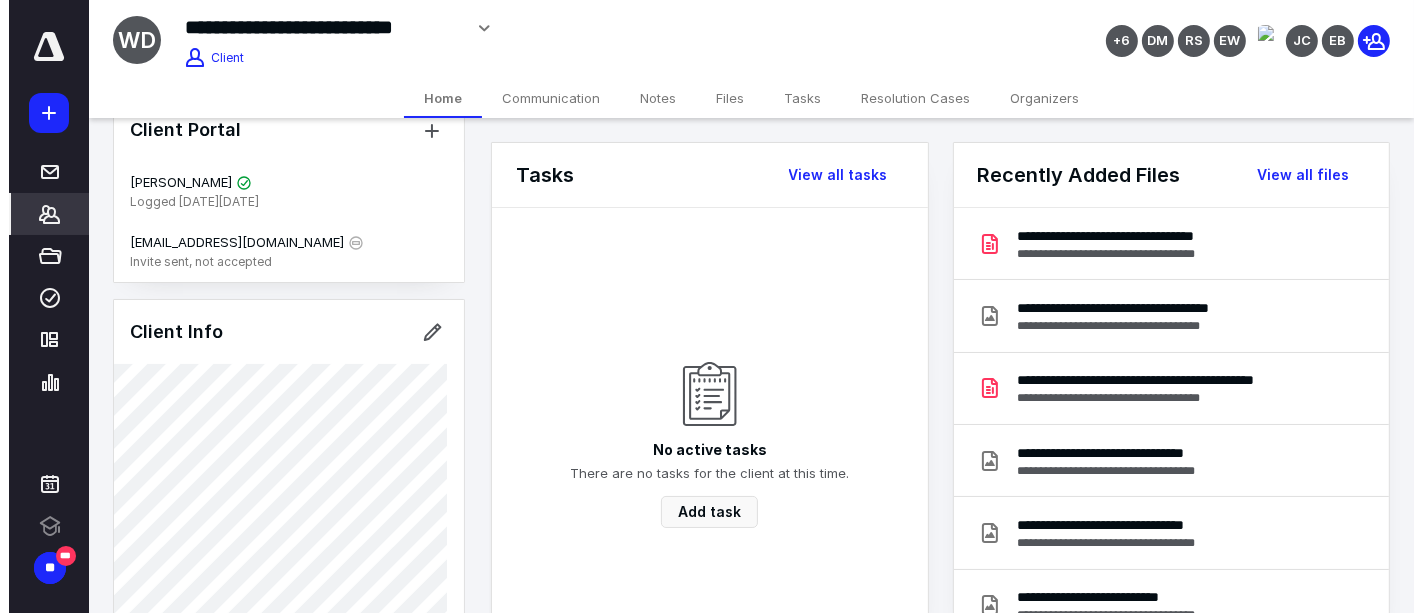 scroll, scrollTop: 0, scrollLeft: 0, axis: both 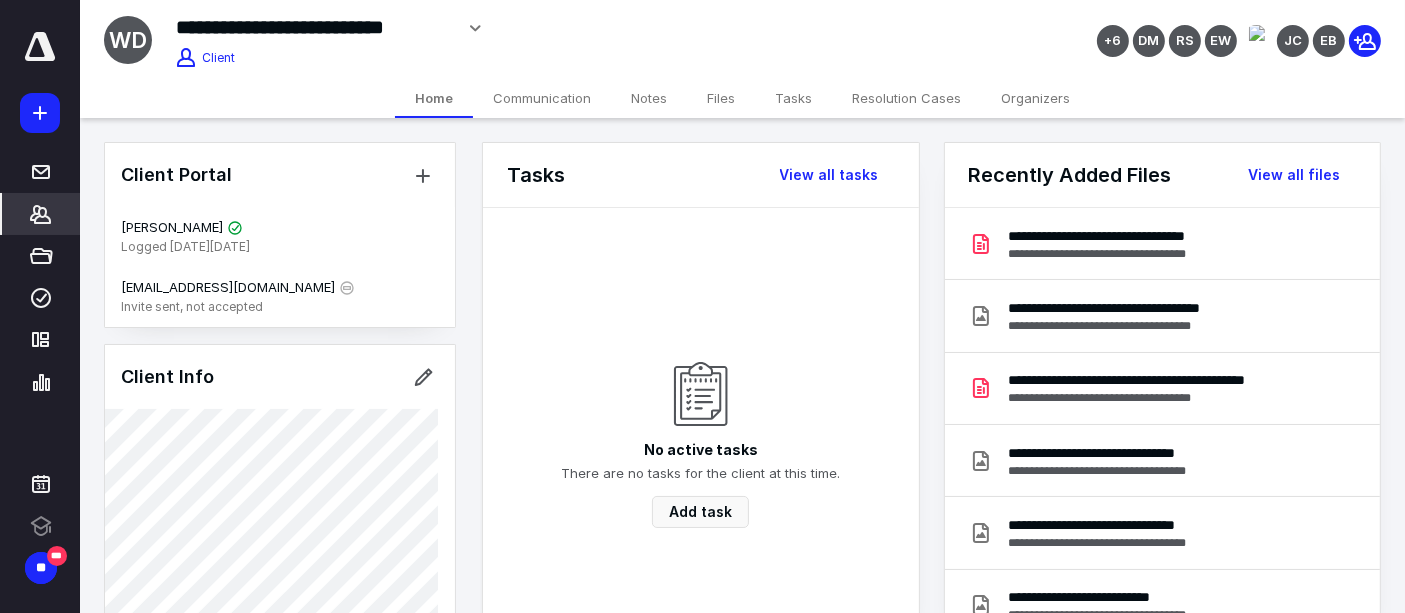 click on "Files" at bounding box center [721, 98] 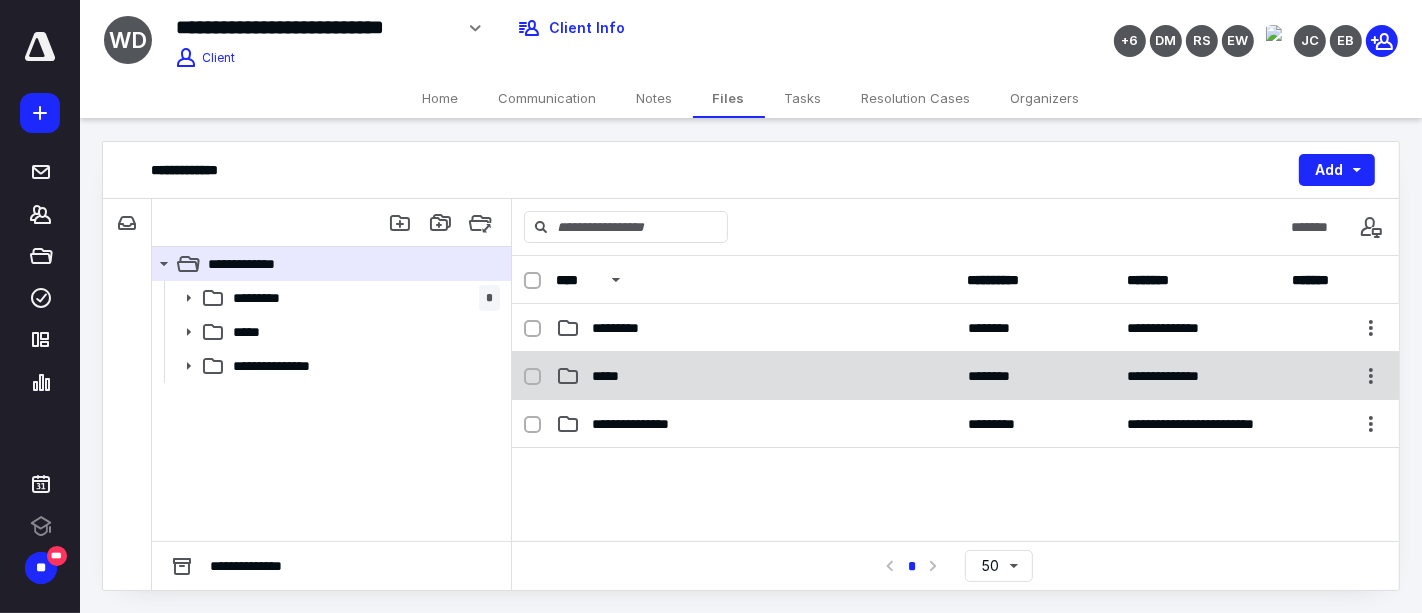 click on "*****" at bounding box center [611, 376] 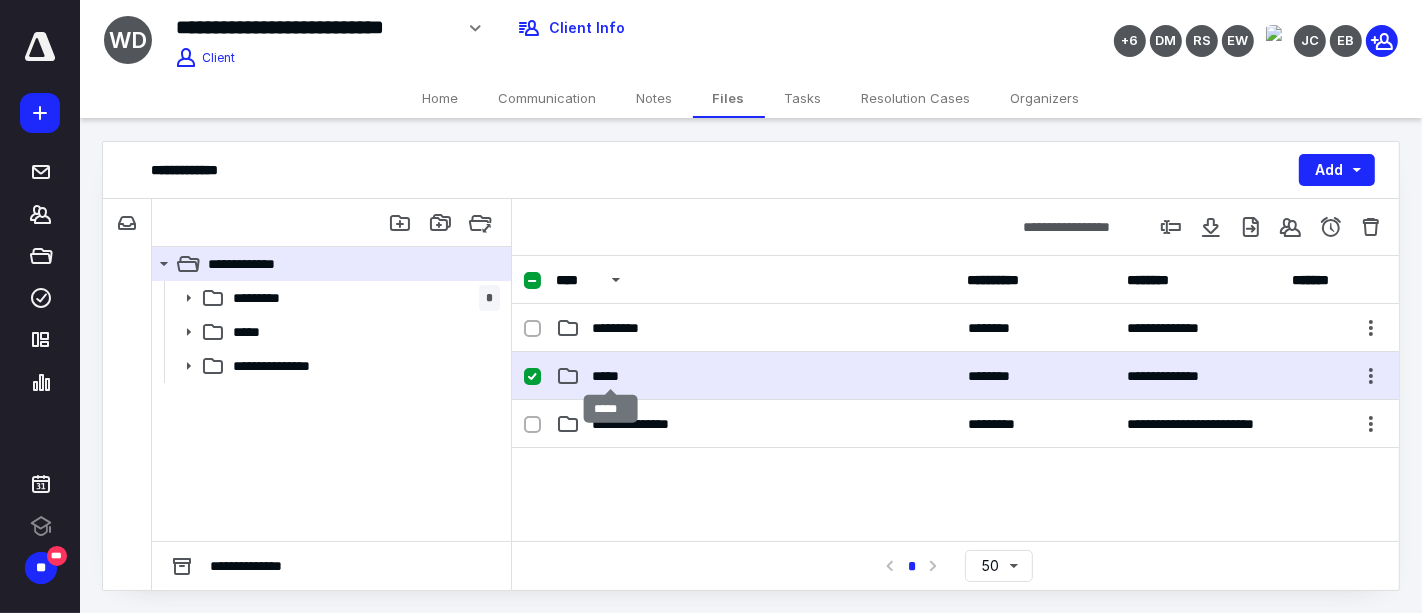 click on "*****" at bounding box center [611, 376] 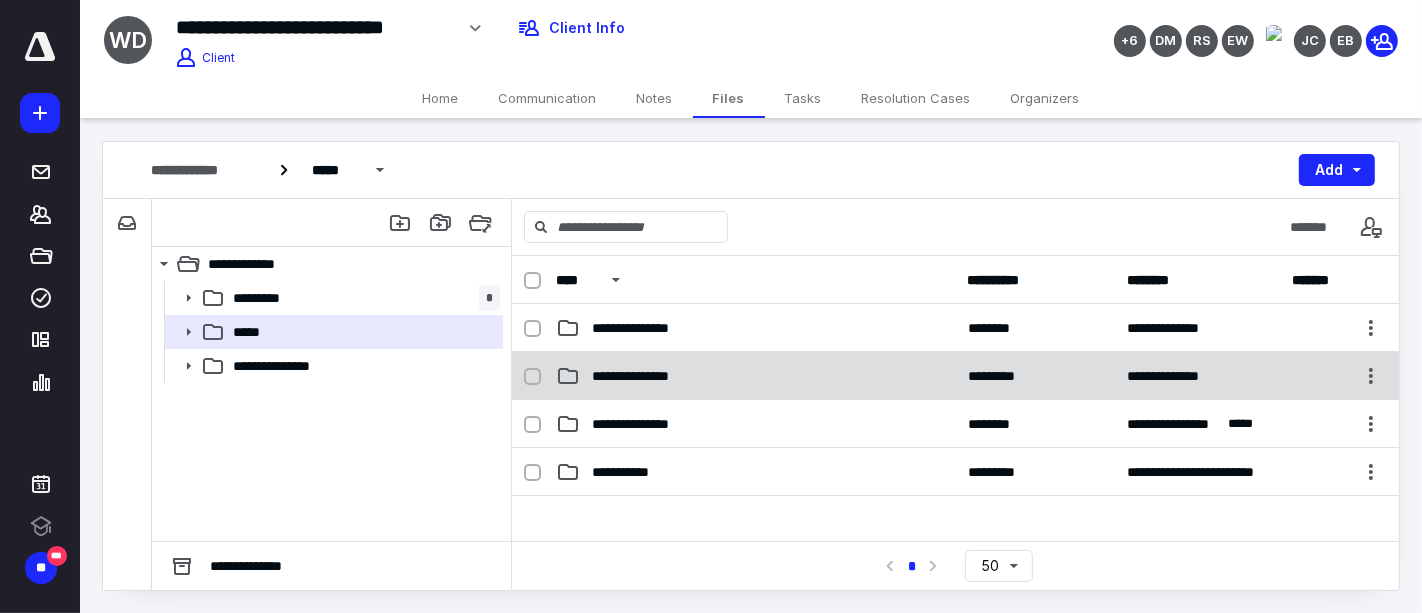 click on "**********" at bounding box center [955, 376] 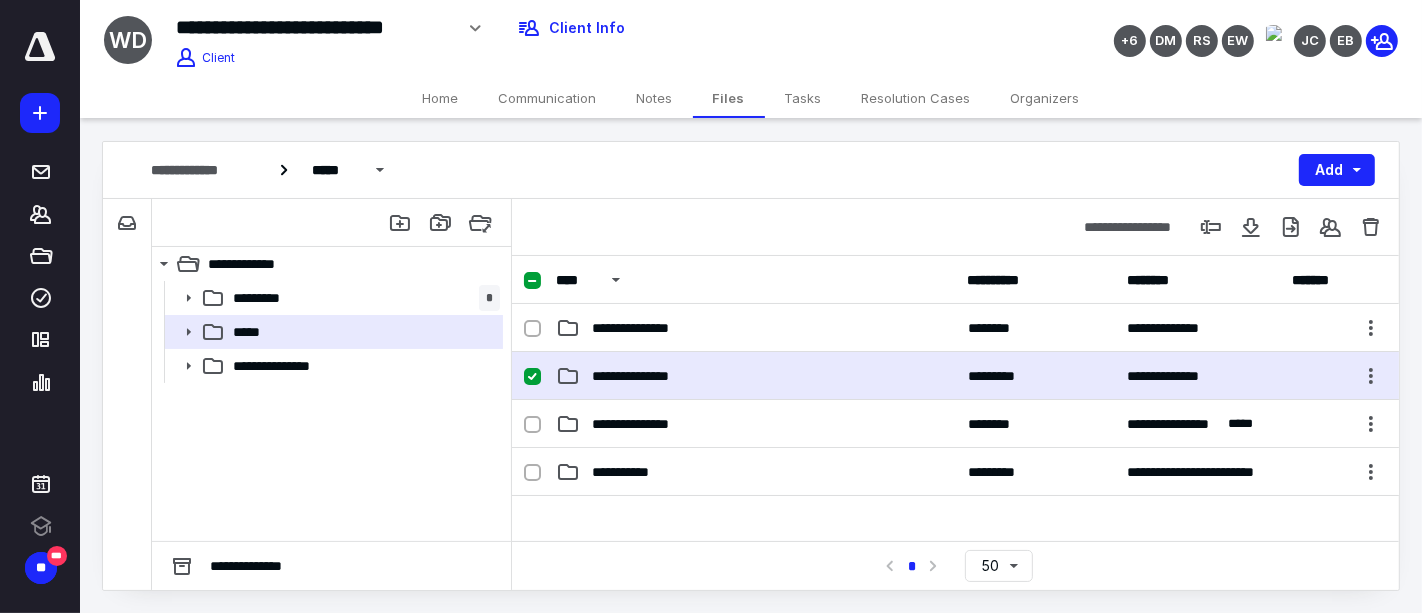 checkbox on "true" 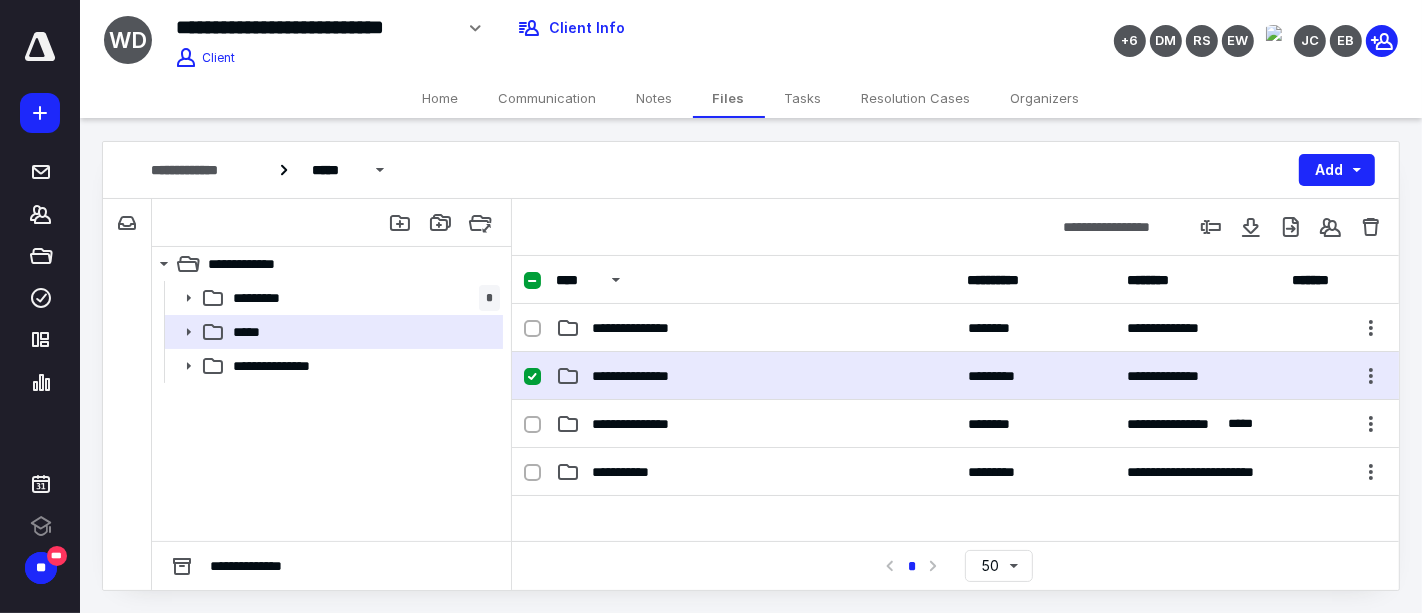 click on "**********" at bounding box center [955, 376] 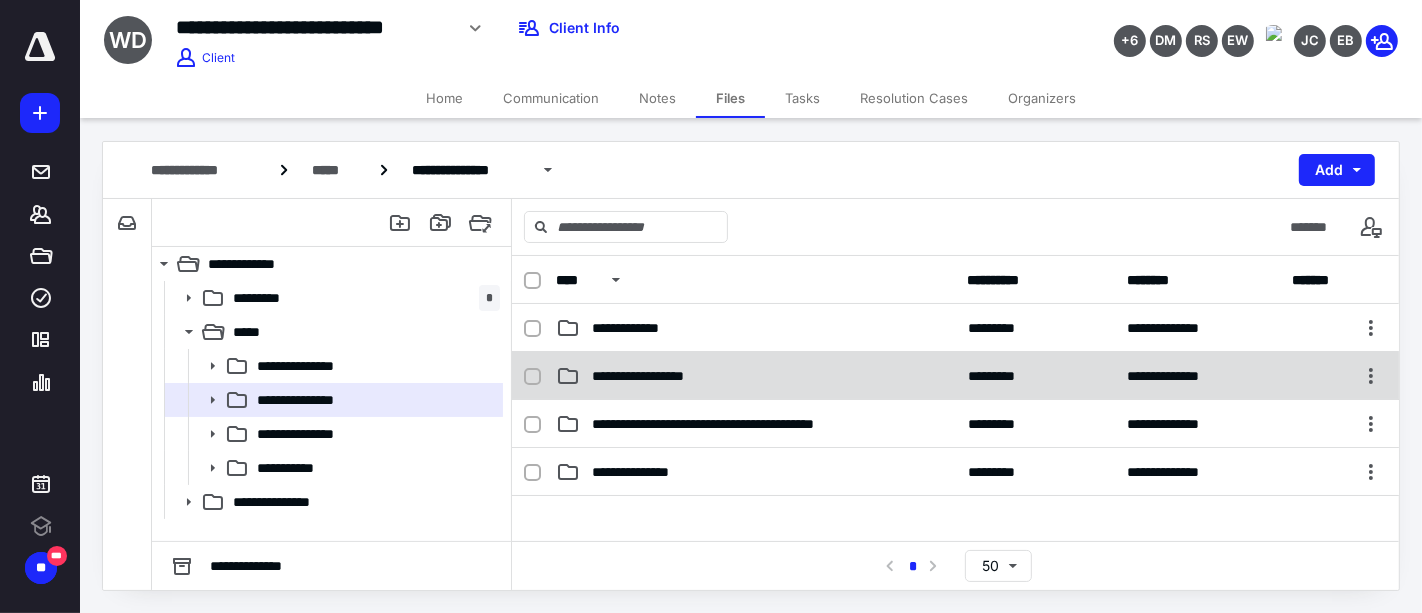 scroll, scrollTop: 0, scrollLeft: 0, axis: both 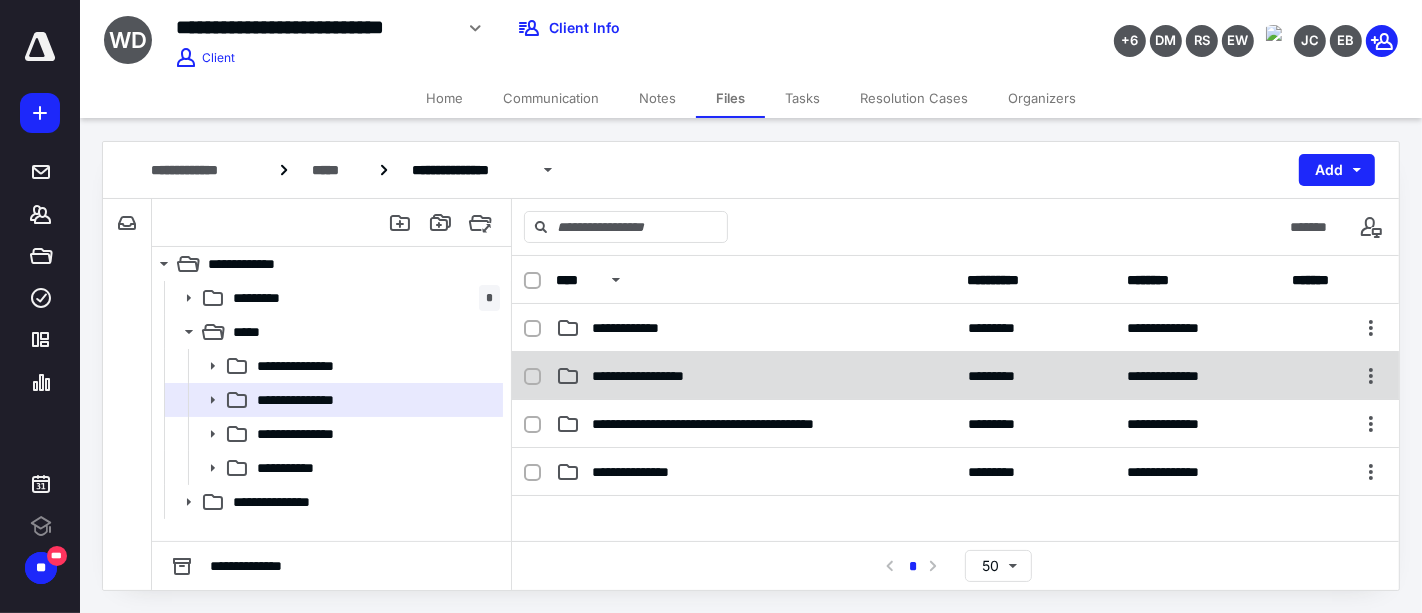 click on "**********" at bounding box center (955, 376) 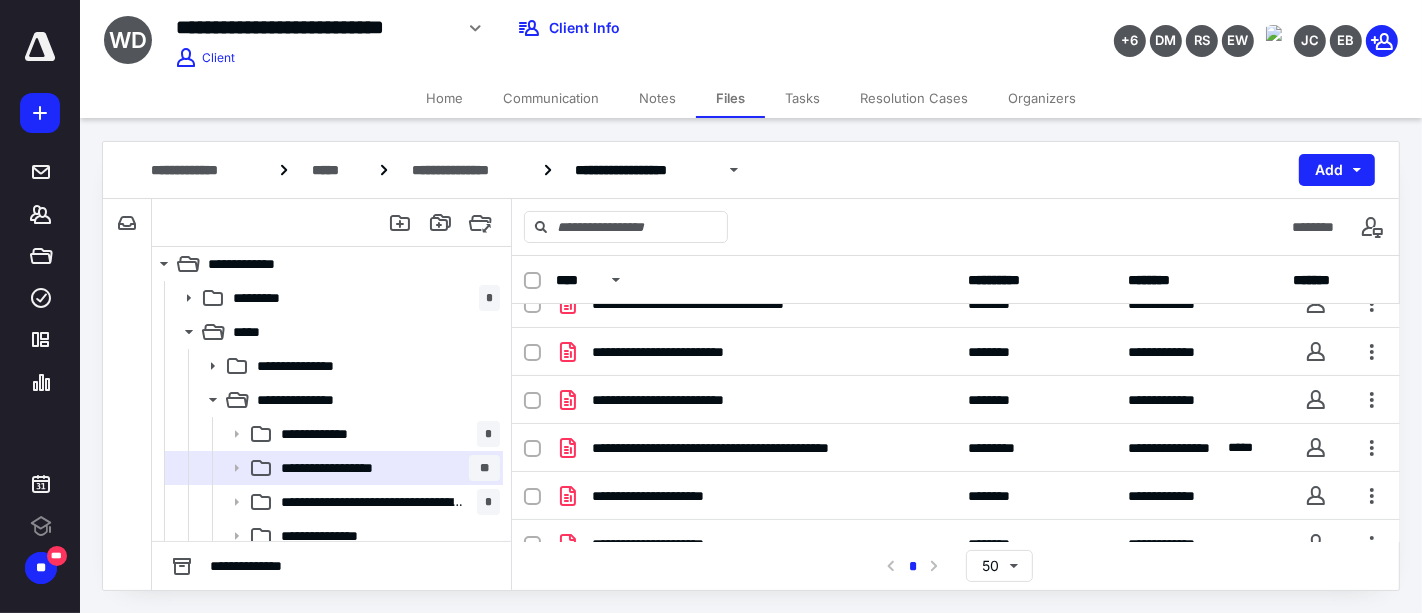 scroll, scrollTop: 888, scrollLeft: 0, axis: vertical 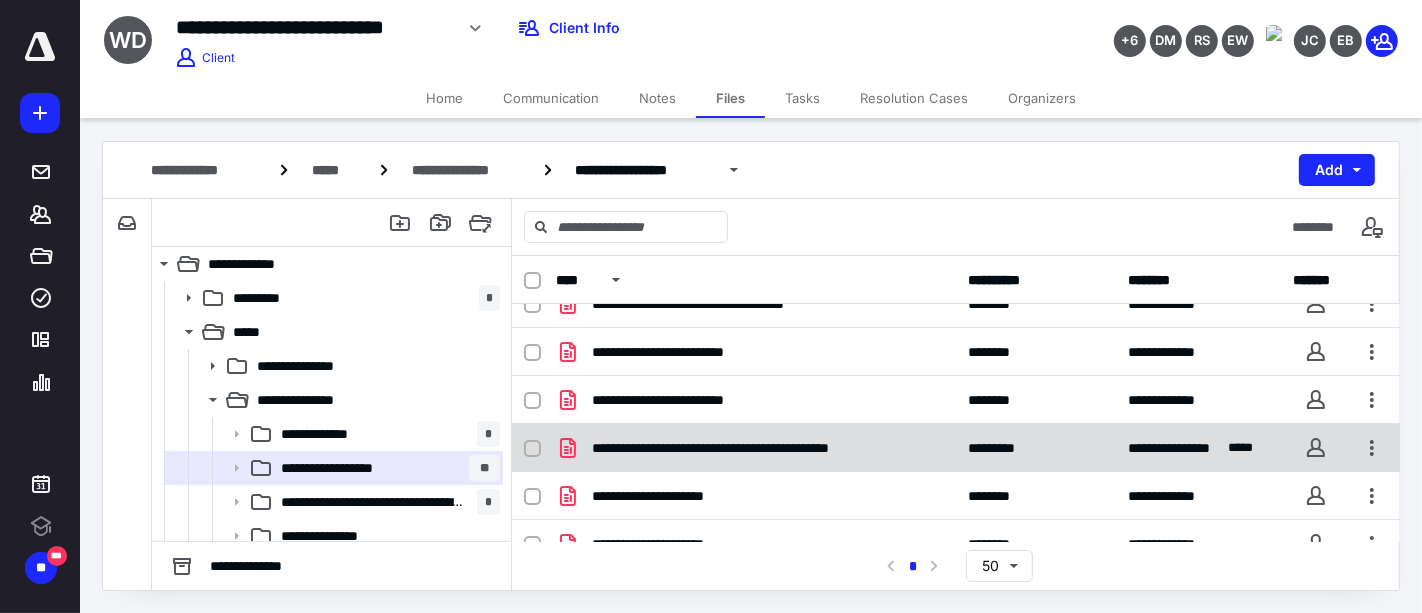 click on "**********" at bounding box center [759, 448] 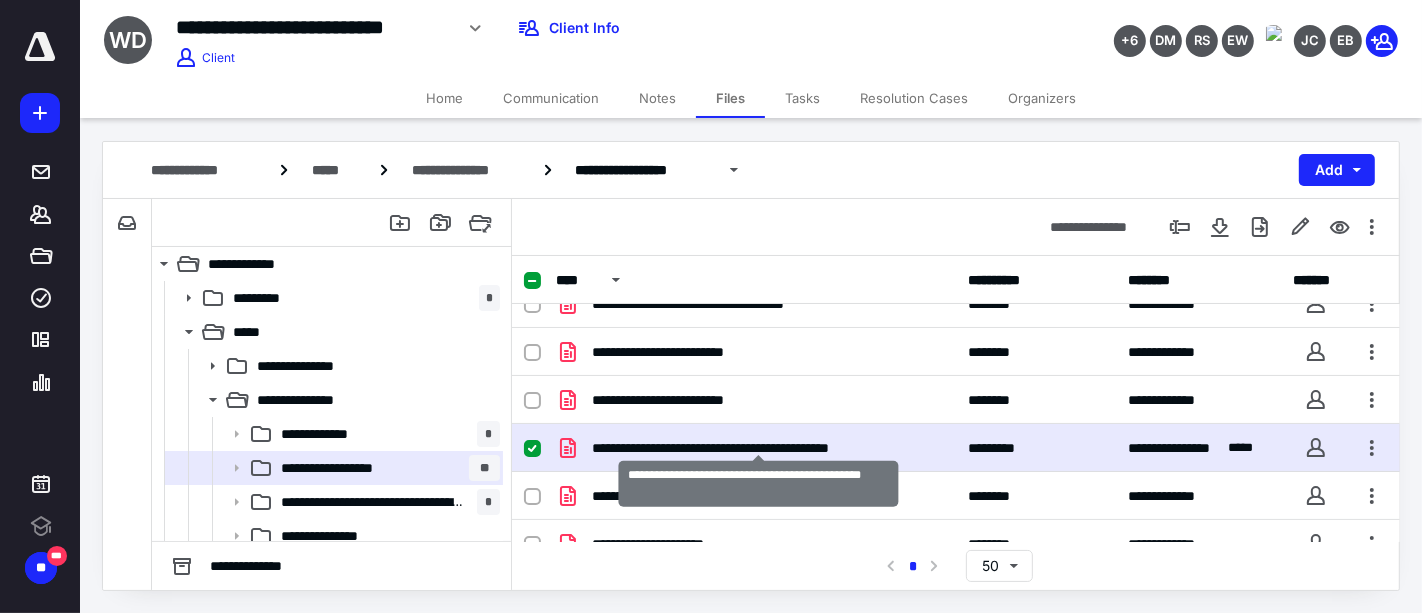 click on "**********" at bounding box center [759, 448] 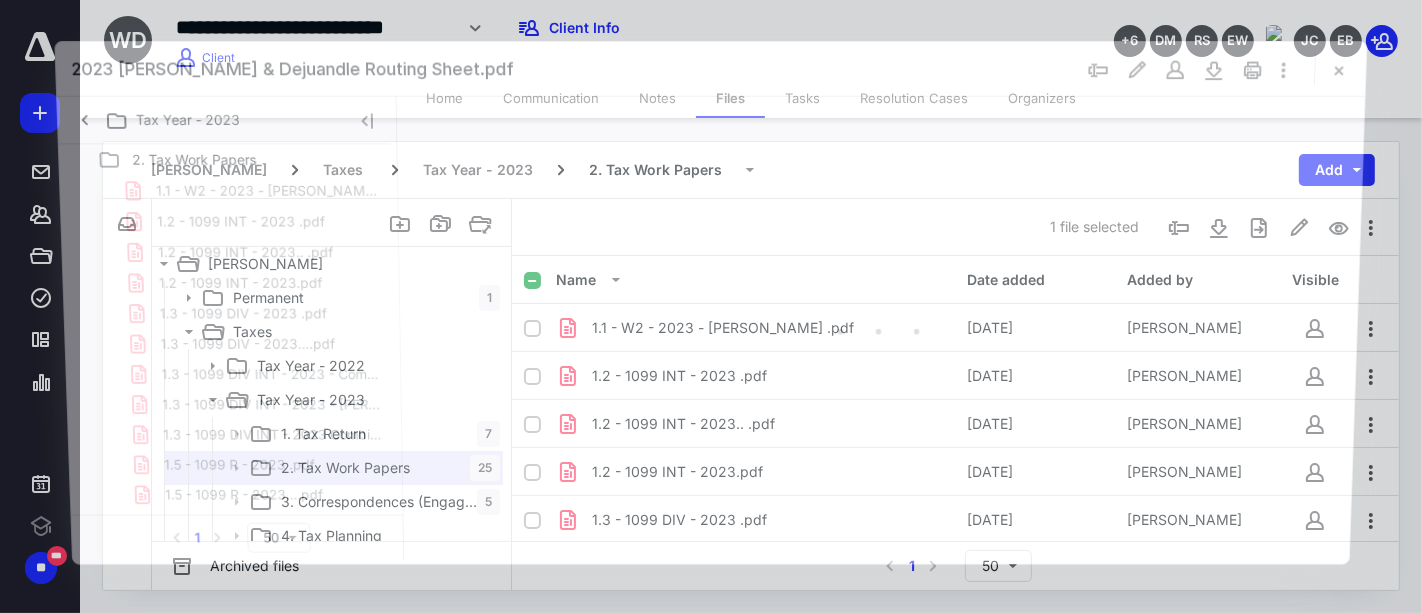 scroll, scrollTop: 0, scrollLeft: 0, axis: both 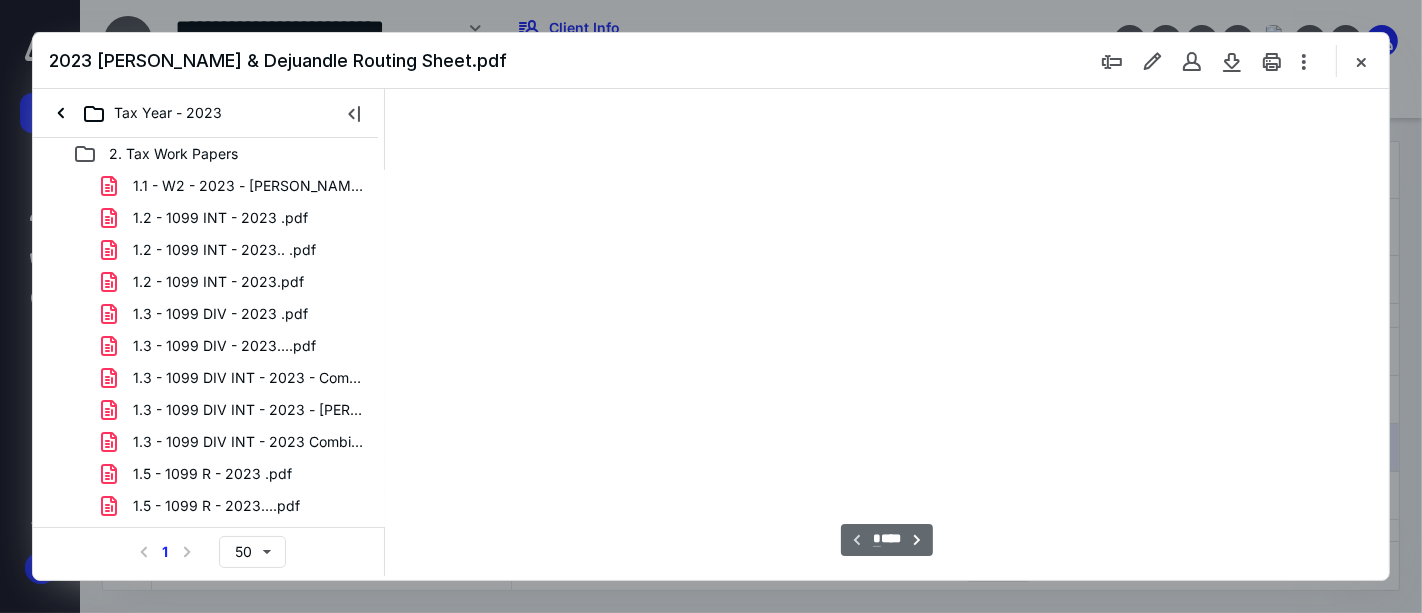 type on "161" 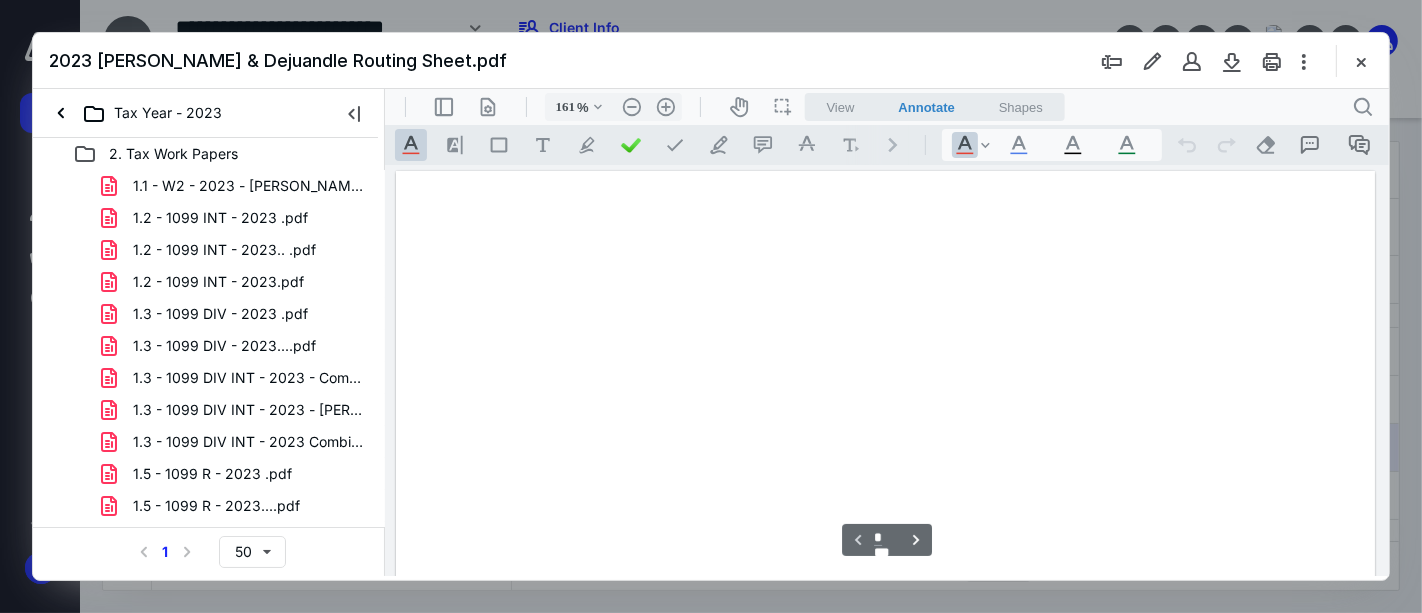 scroll, scrollTop: 82, scrollLeft: 0, axis: vertical 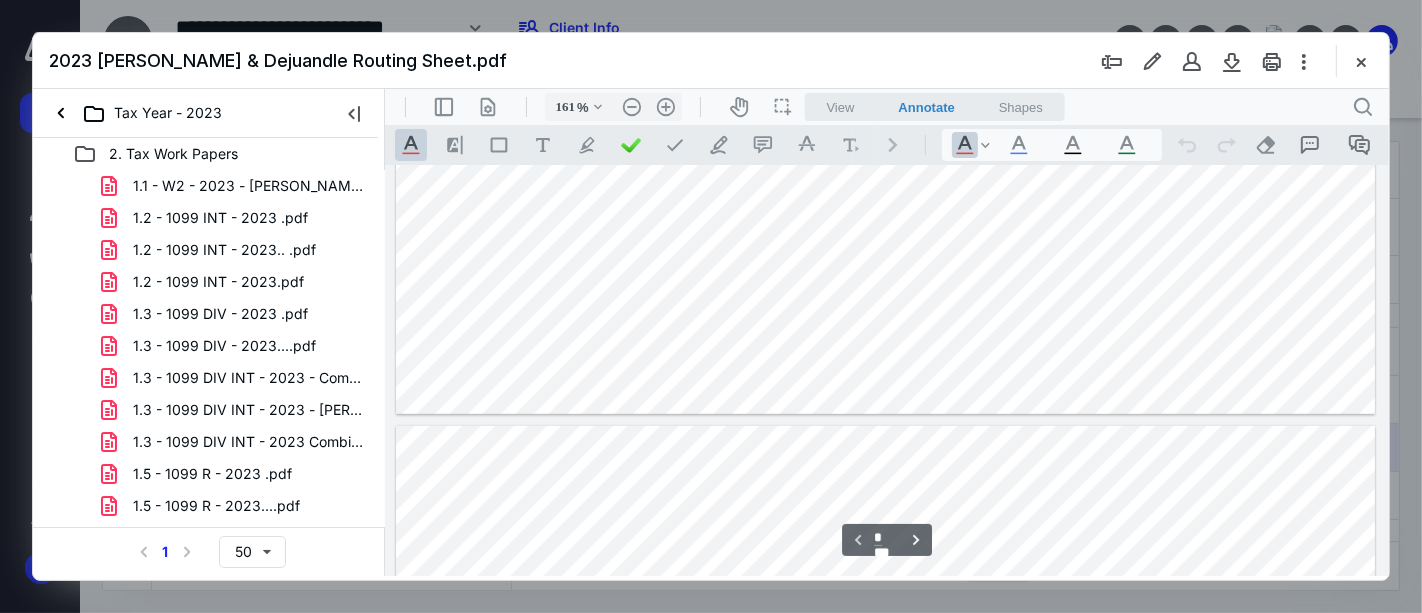 type on "*" 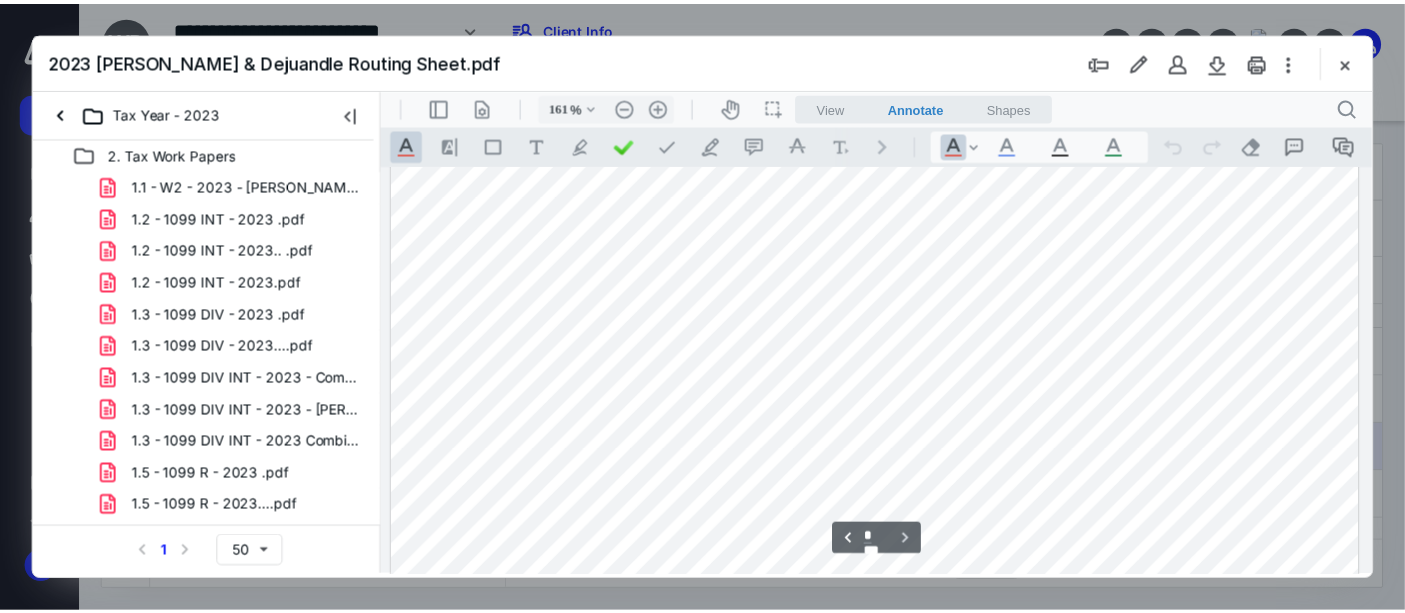 scroll, scrollTop: 2145, scrollLeft: 0, axis: vertical 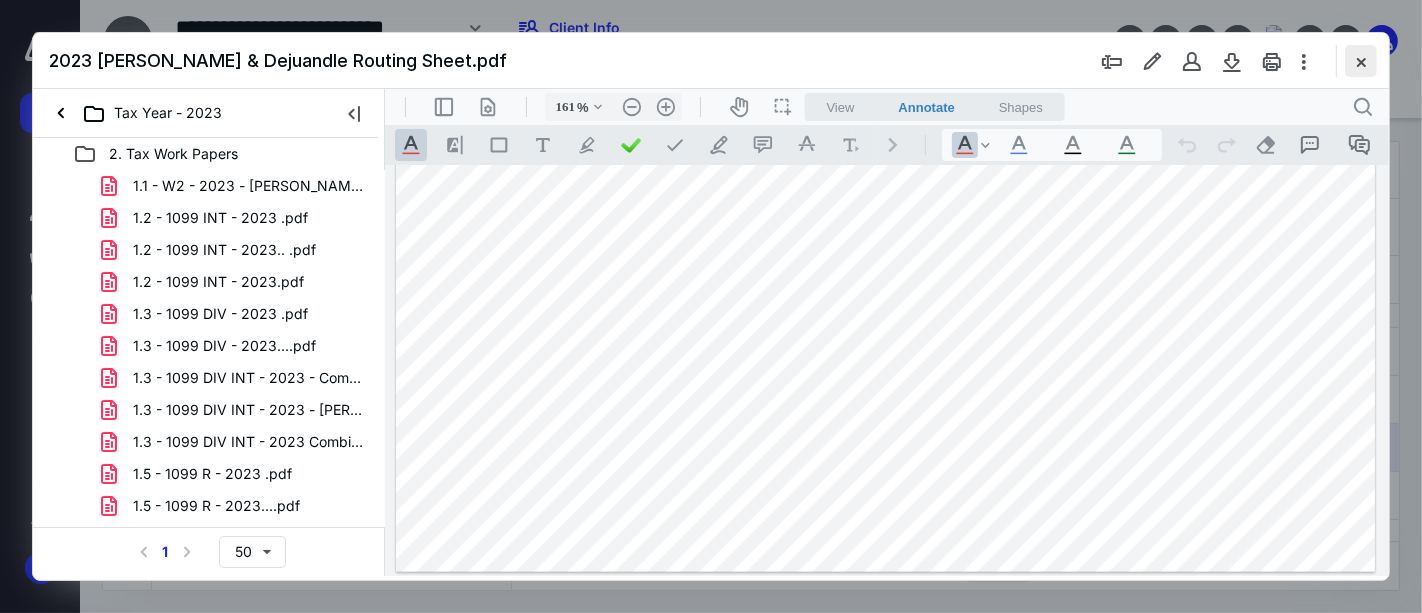 click at bounding box center [1361, 61] 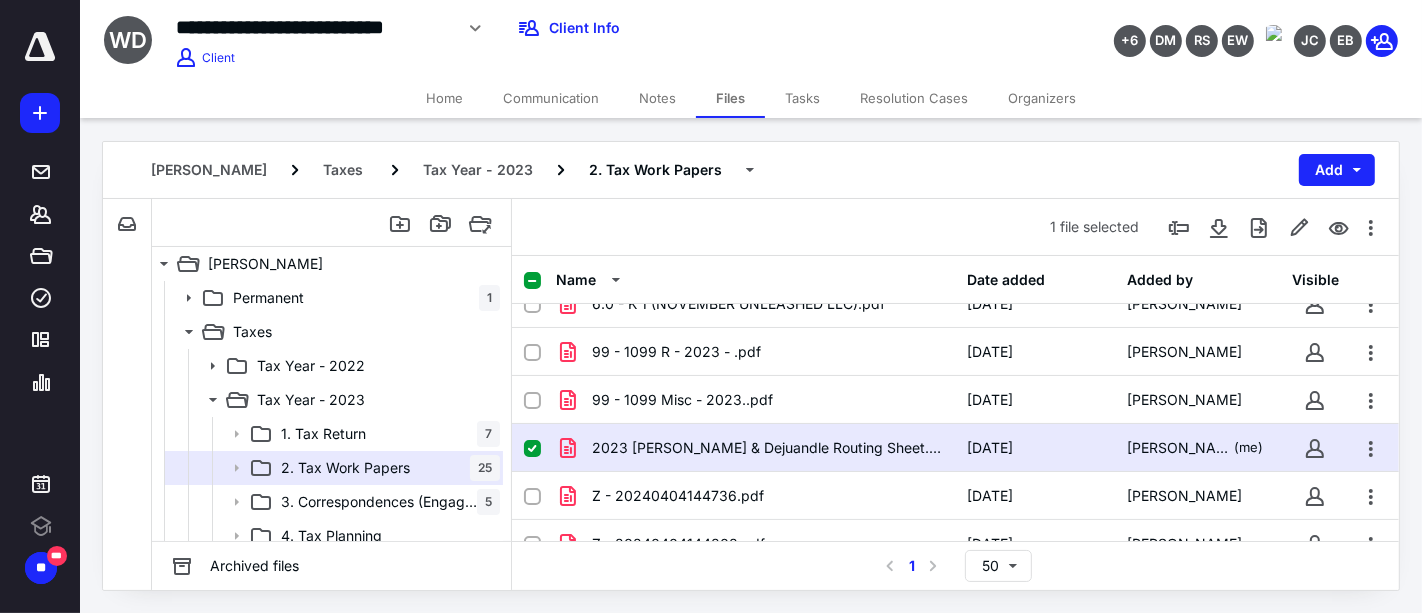 click on "Home" at bounding box center (444, 98) 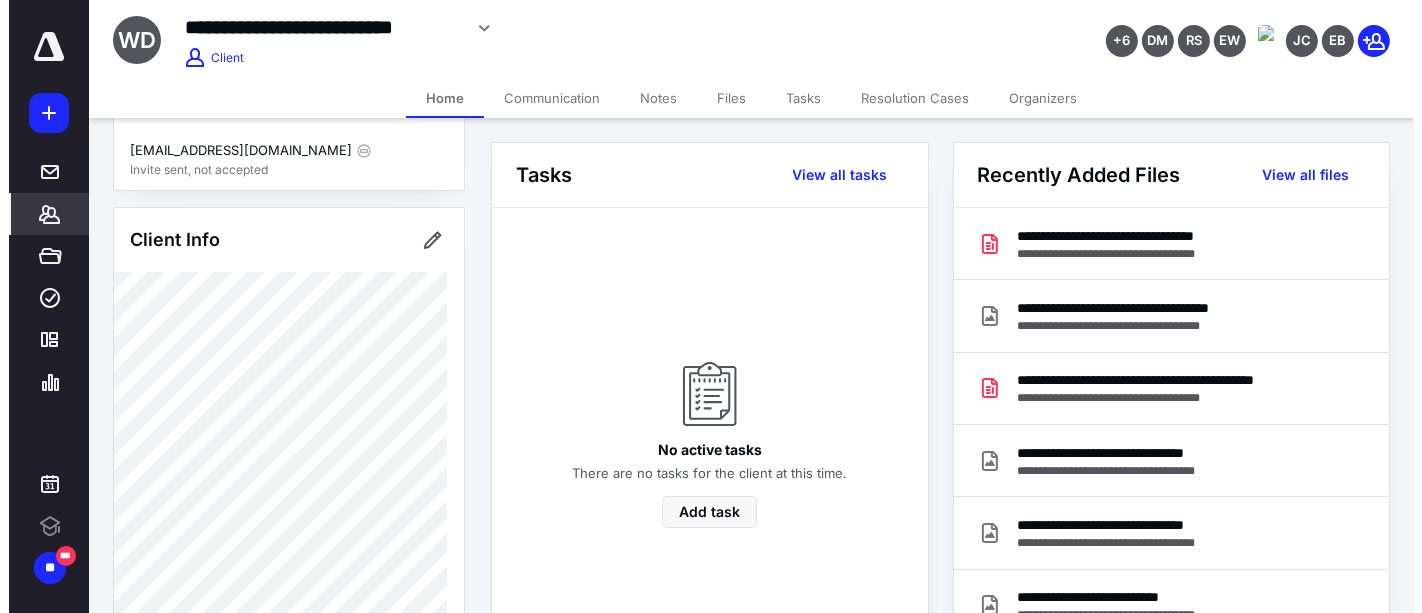 scroll, scrollTop: 0, scrollLeft: 0, axis: both 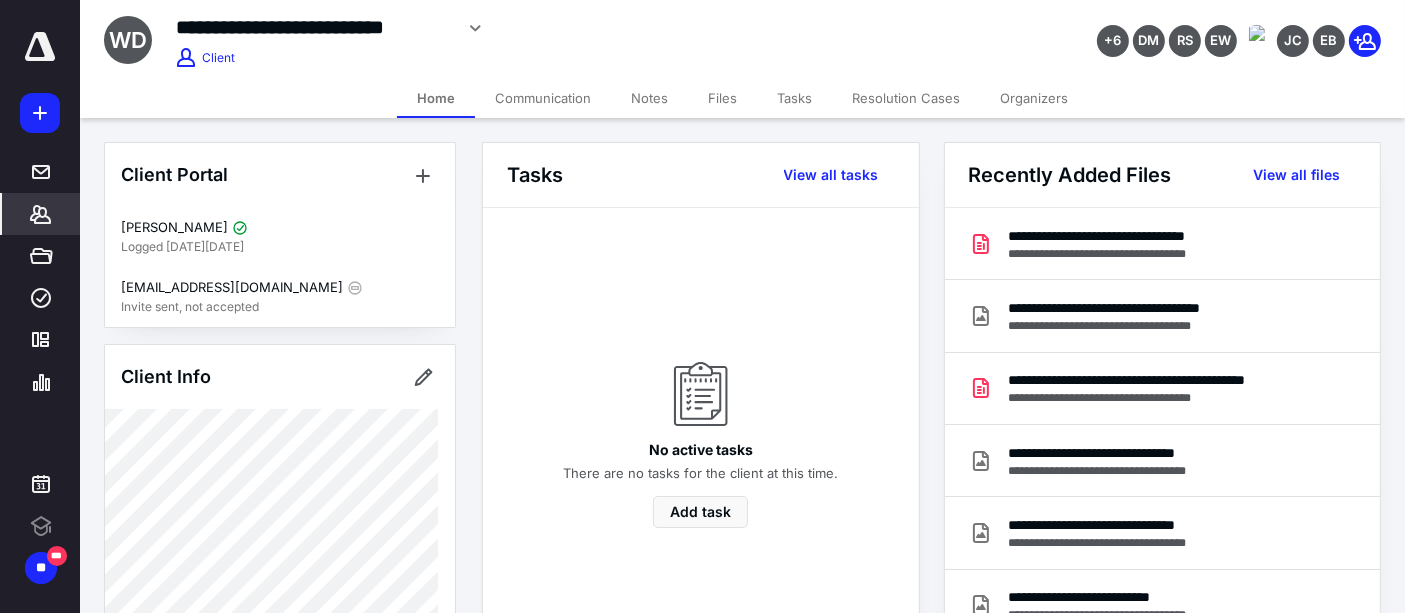 click on "Files" at bounding box center (722, 98) 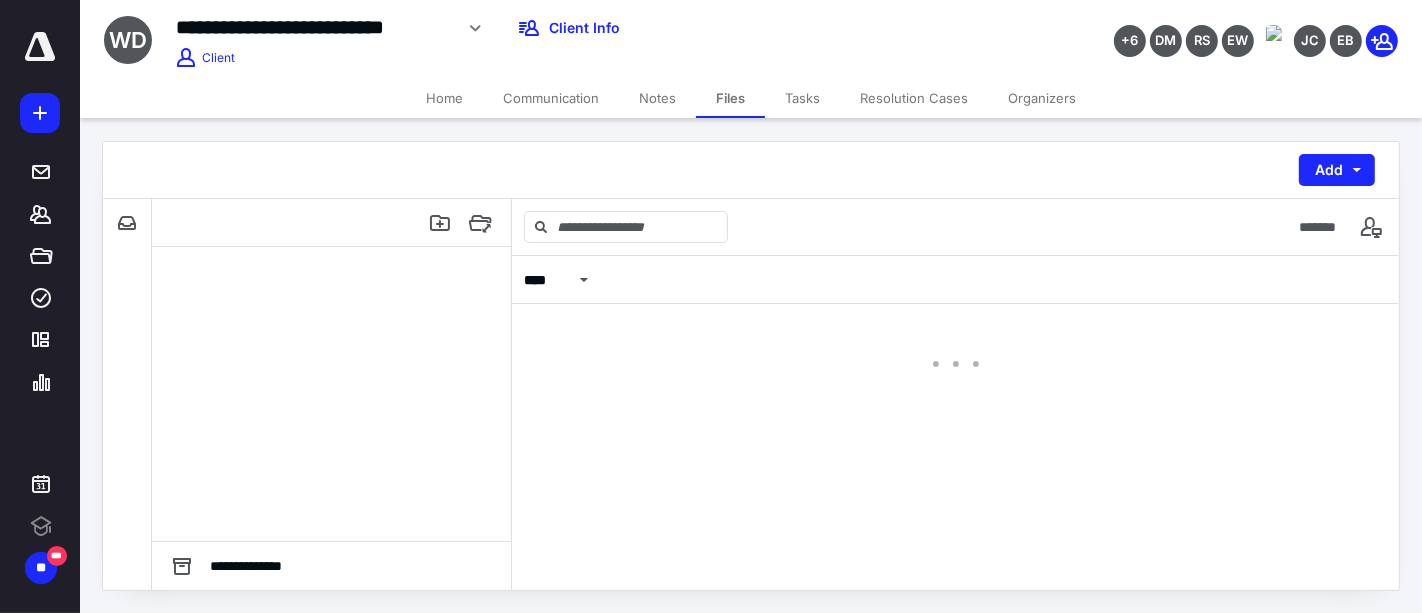 click at bounding box center [955, 364] 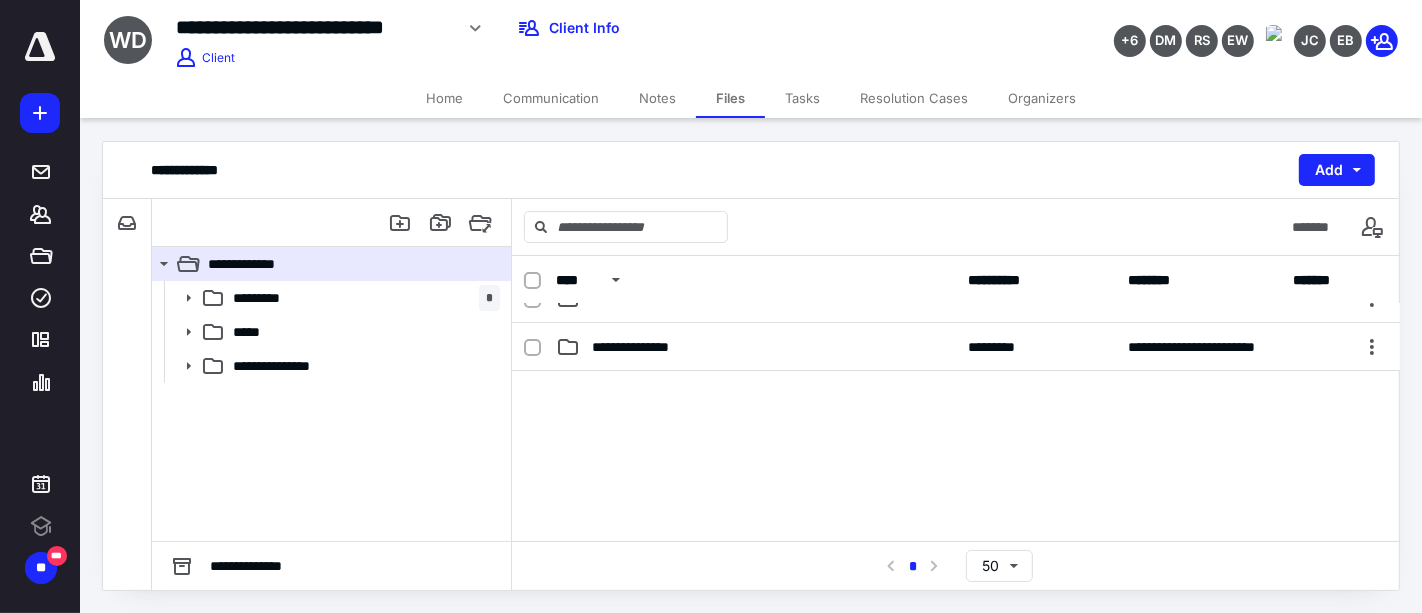 scroll, scrollTop: 0, scrollLeft: 0, axis: both 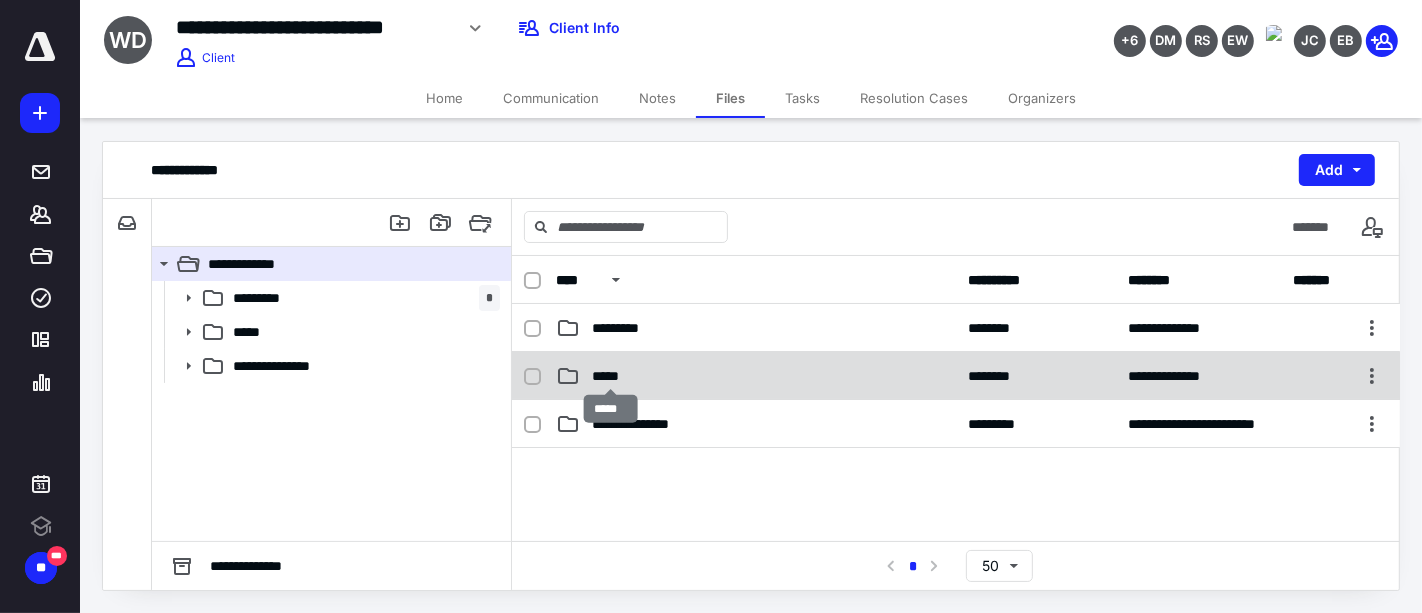 click on "*****" at bounding box center (611, 376) 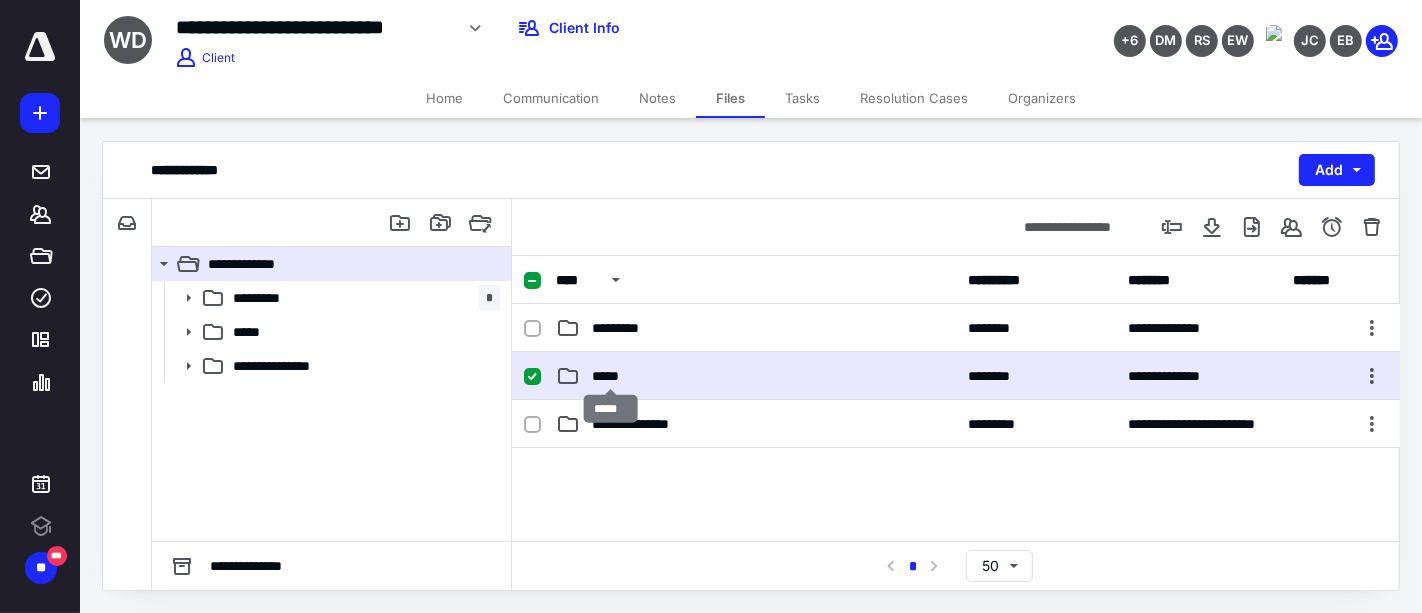 click on "*****" at bounding box center [611, 376] 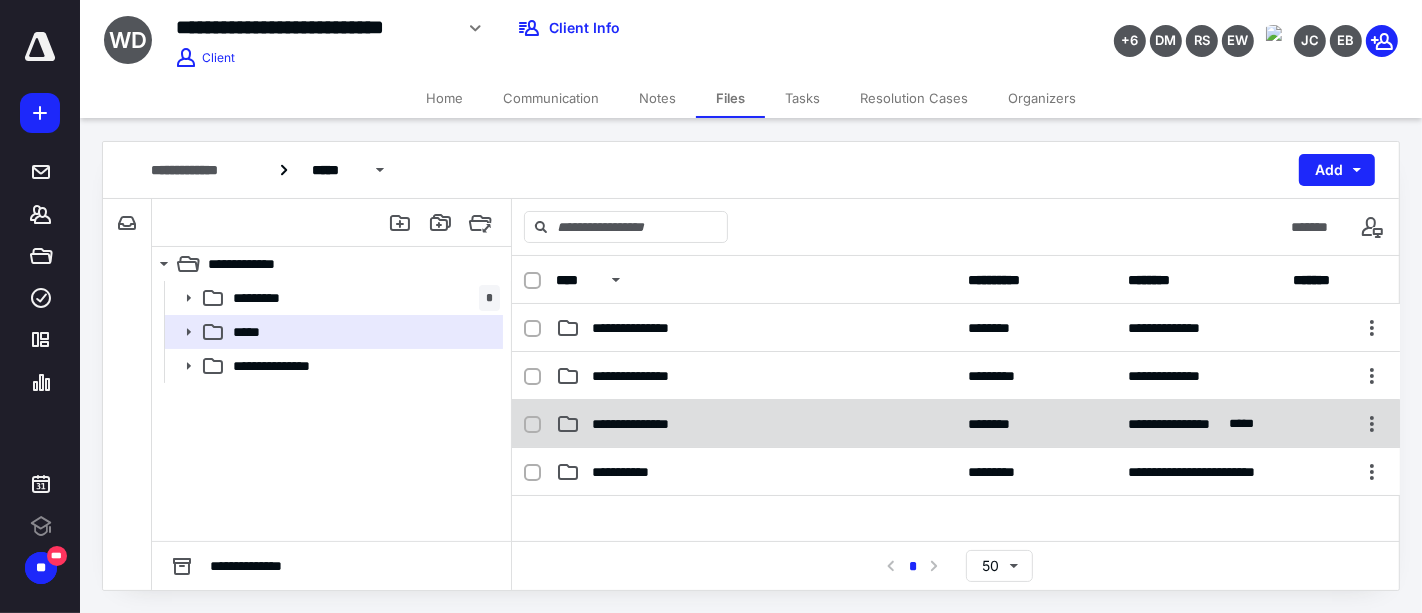 click on "**********" at bounding box center (645, 424) 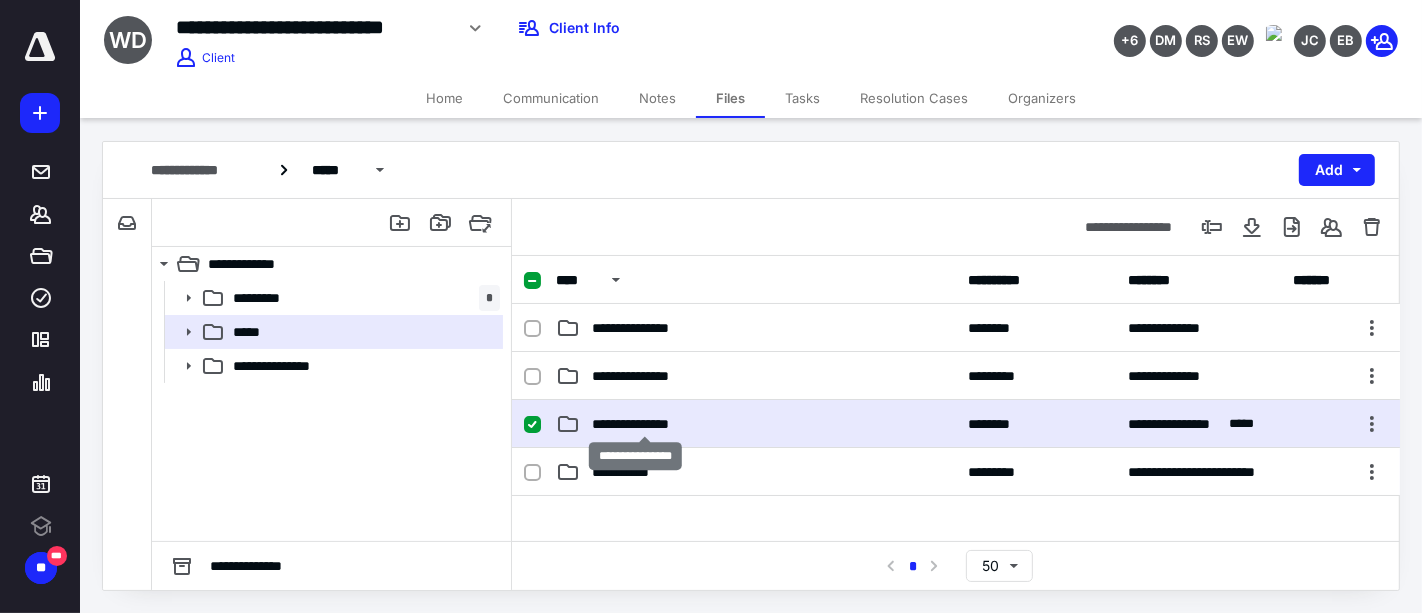click on "**********" at bounding box center [645, 424] 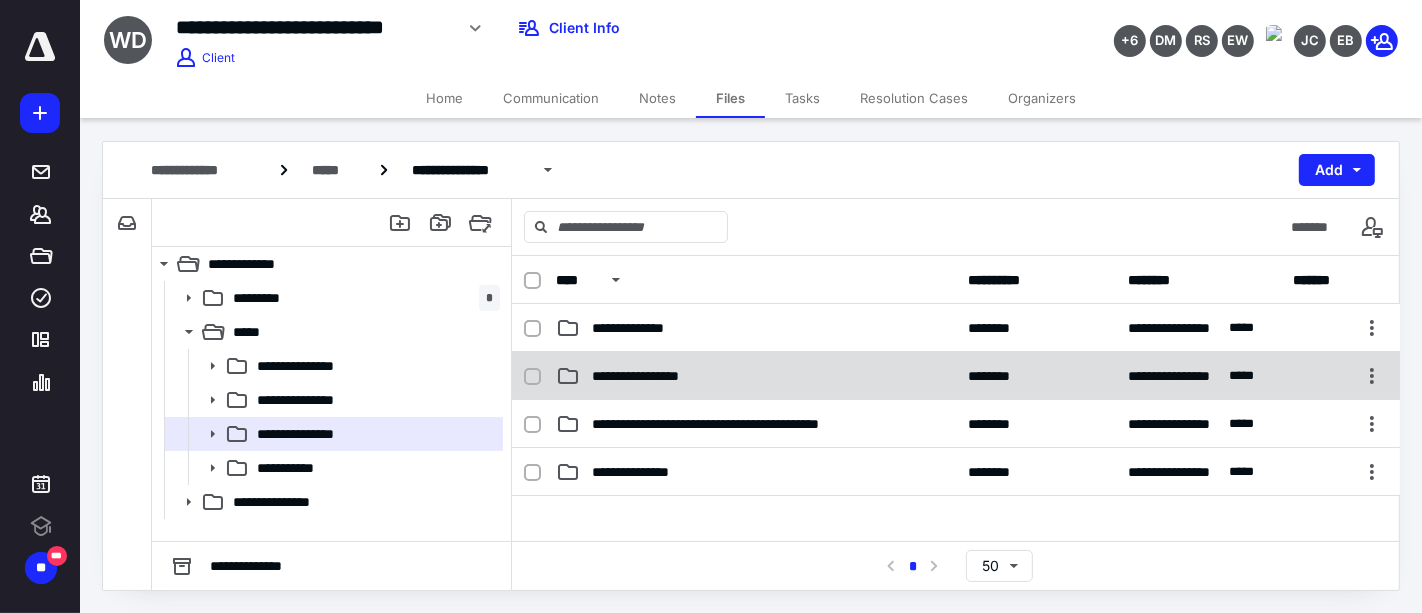click on "**********" at bounding box center [654, 376] 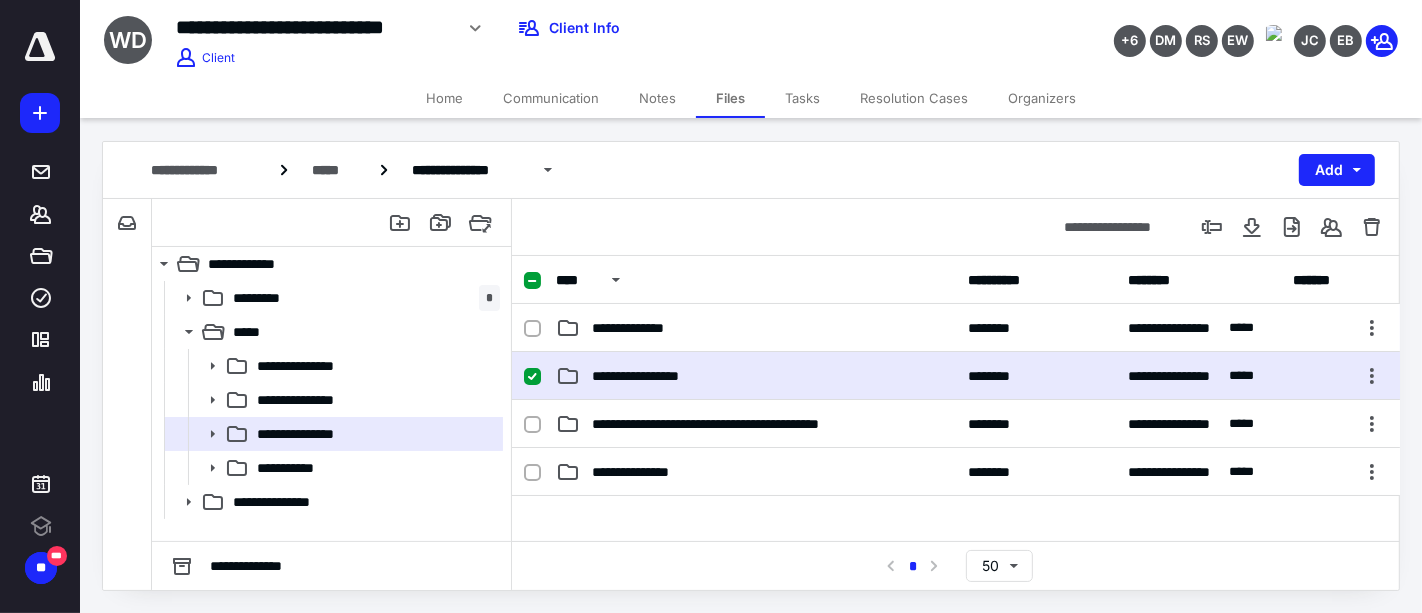 click on "**********" at bounding box center (754, 424) 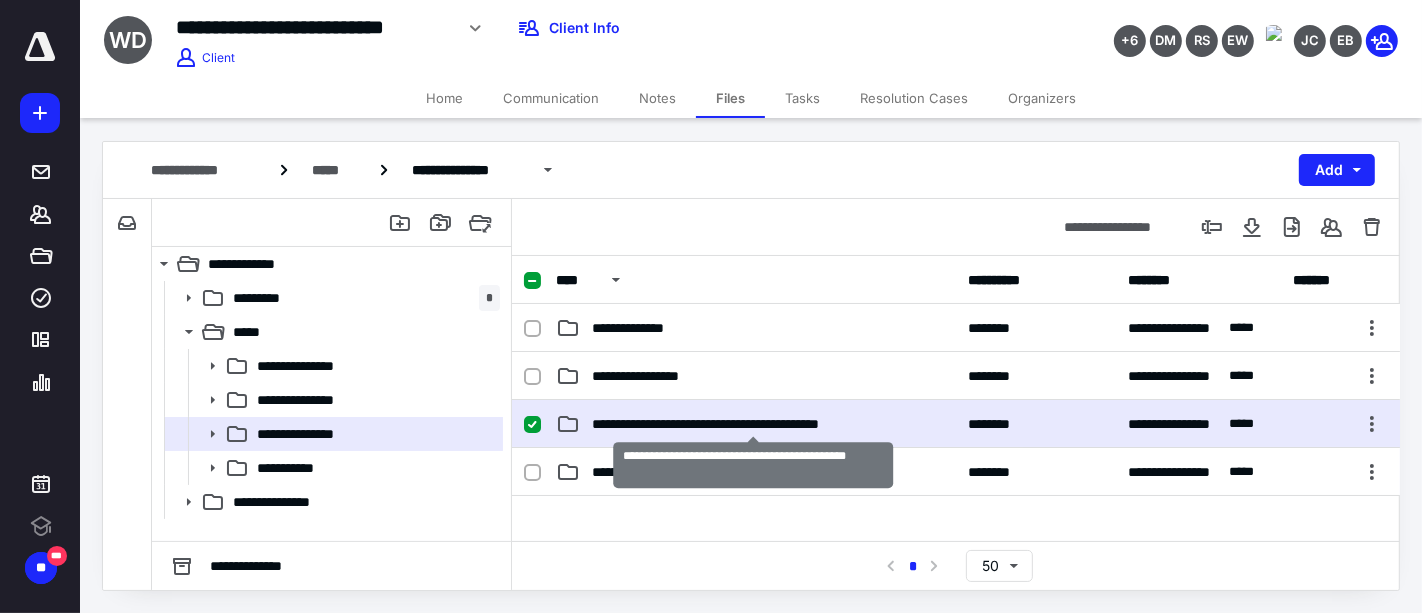 click on "**********" at bounding box center (754, 424) 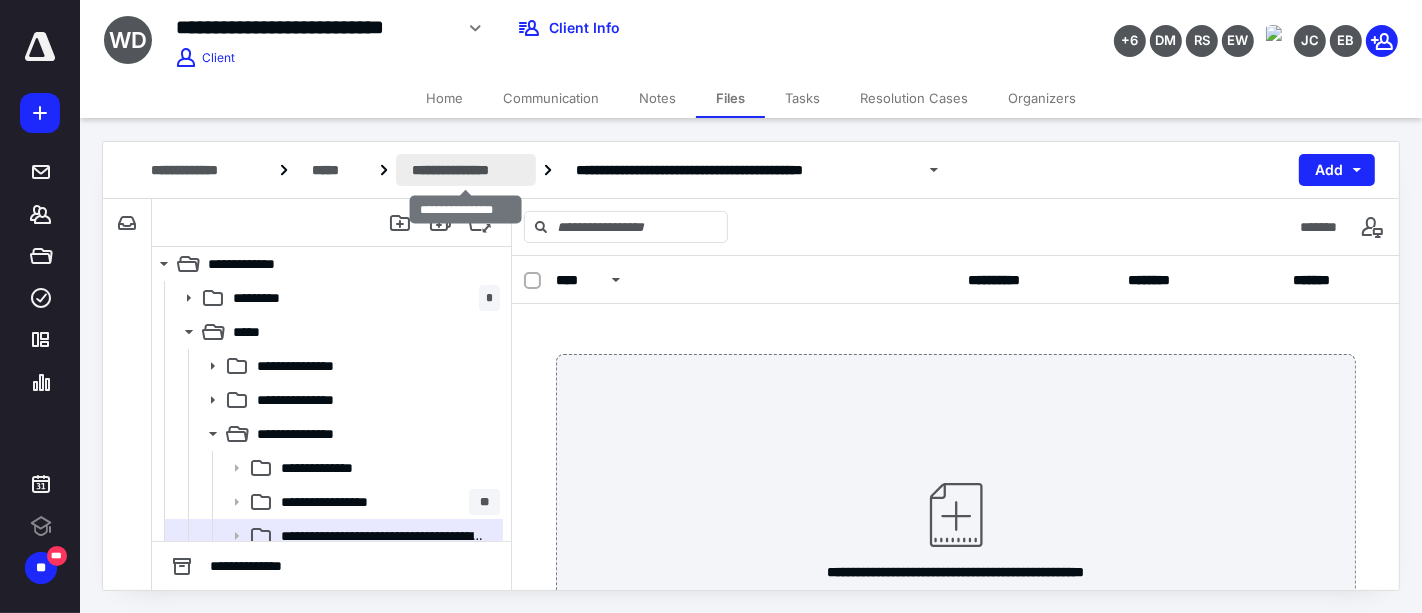 click on "**********" at bounding box center [466, 170] 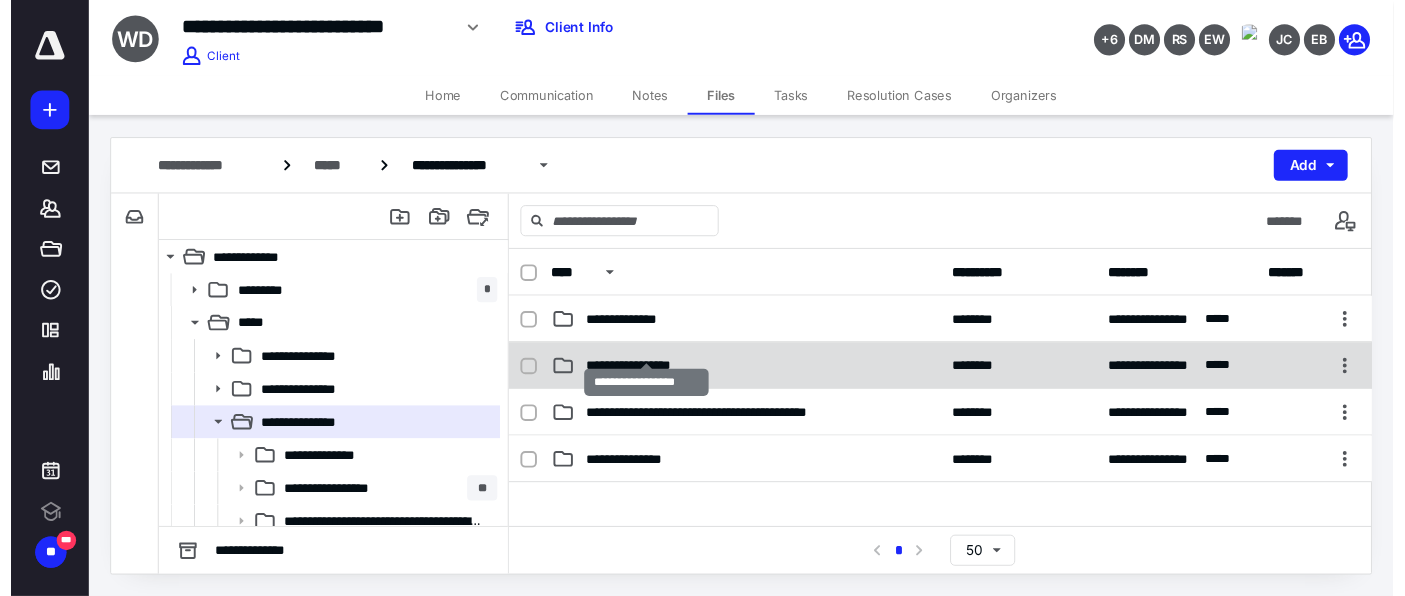 scroll, scrollTop: 111, scrollLeft: 0, axis: vertical 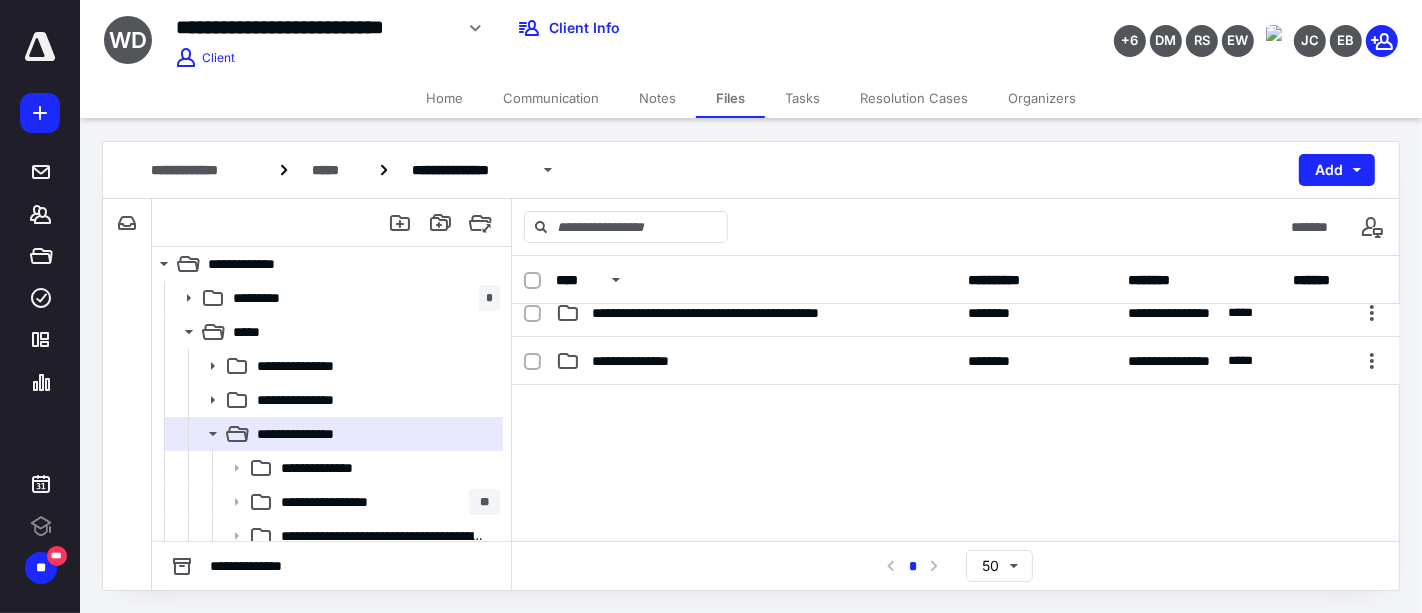 drag, startPoint x: 799, startPoint y: 101, endPoint x: 795, endPoint y: 122, distance: 21.377558 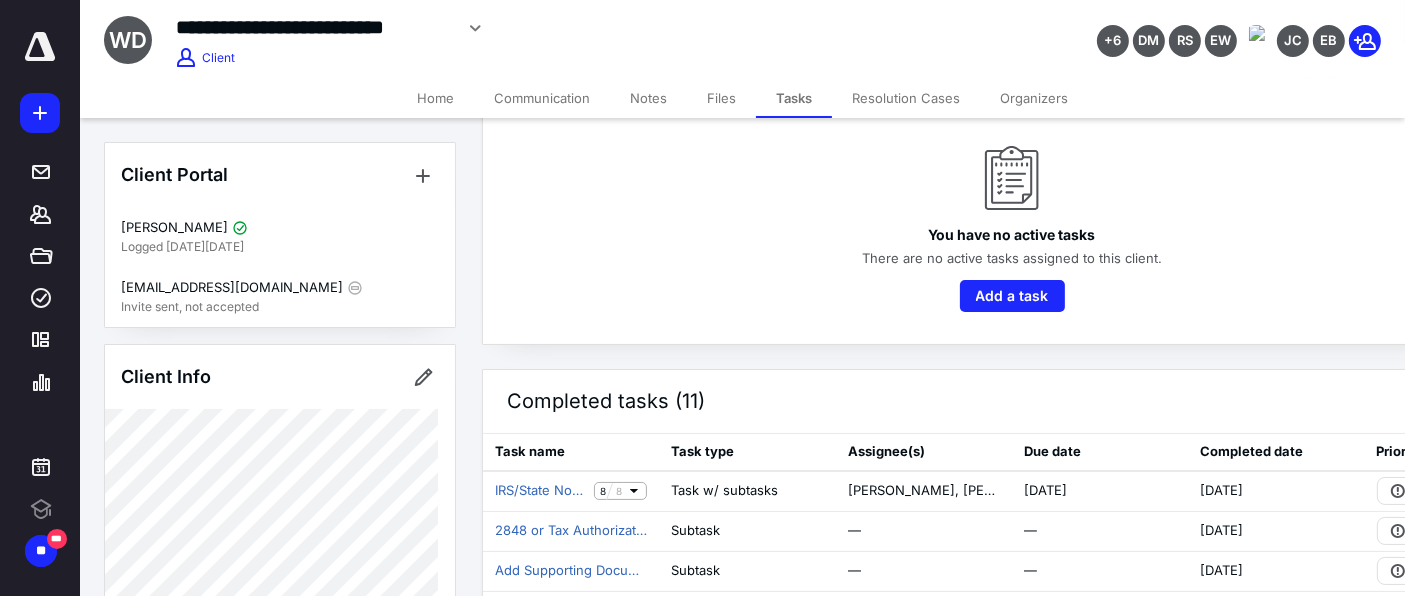 scroll, scrollTop: 0, scrollLeft: 0, axis: both 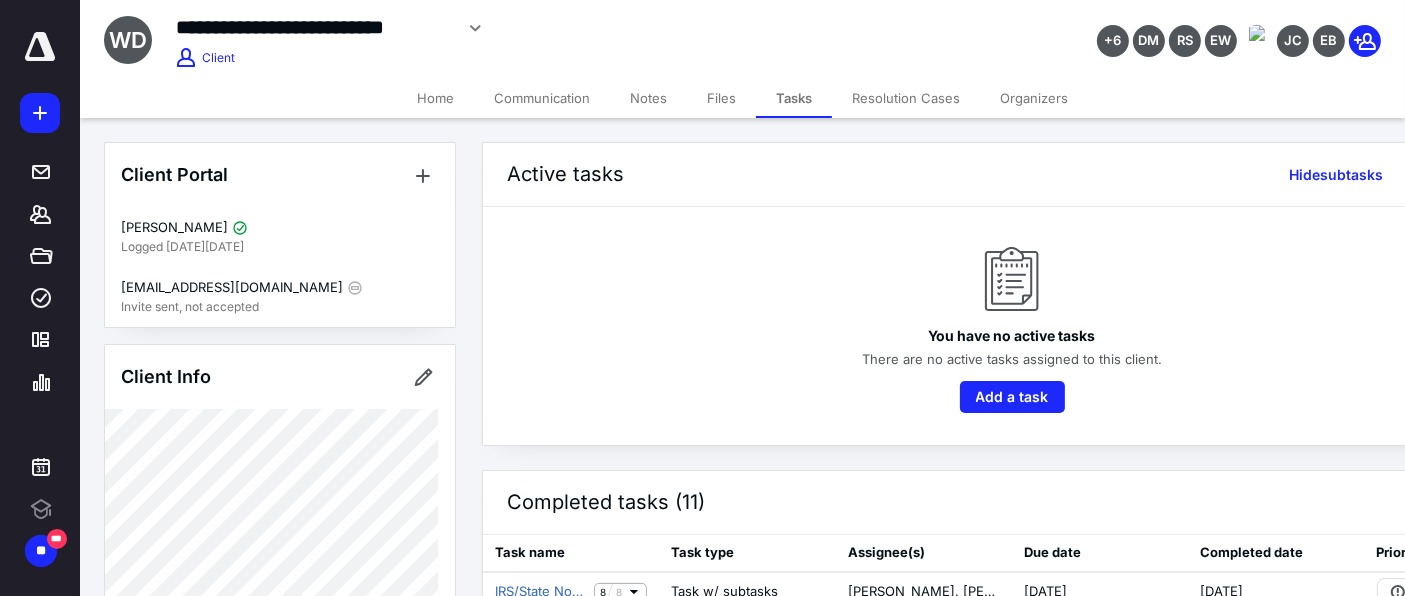 click 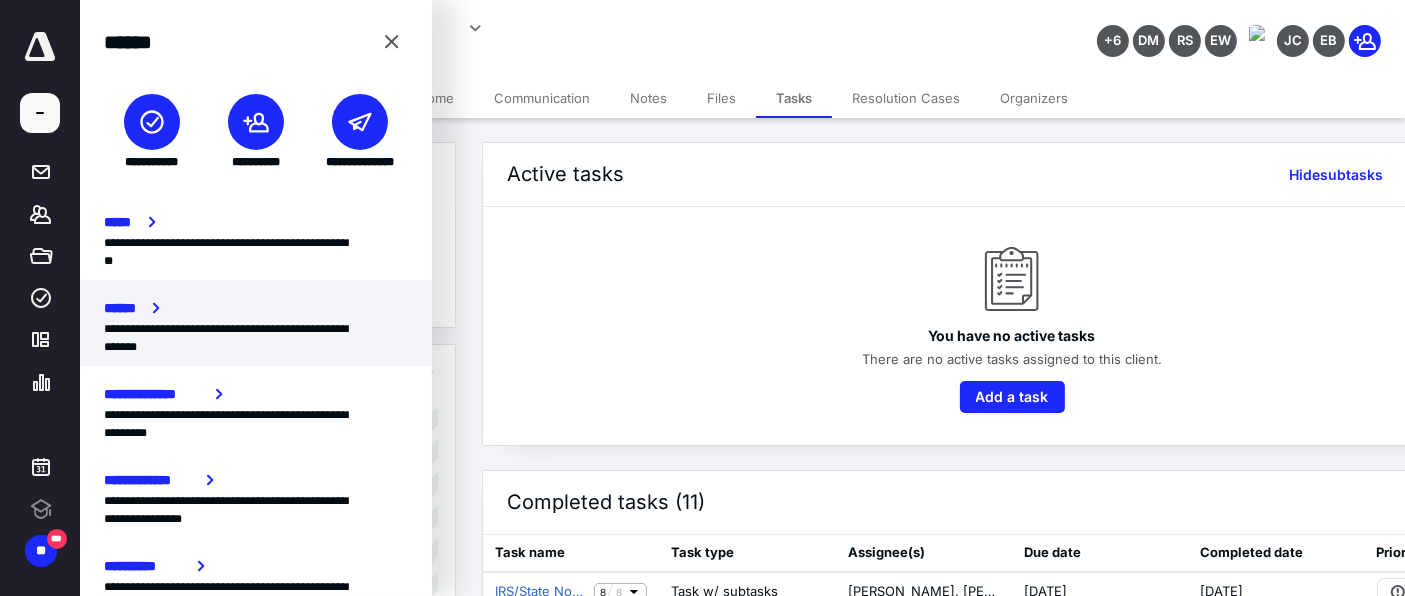 click on "**********" at bounding box center [247, 338] 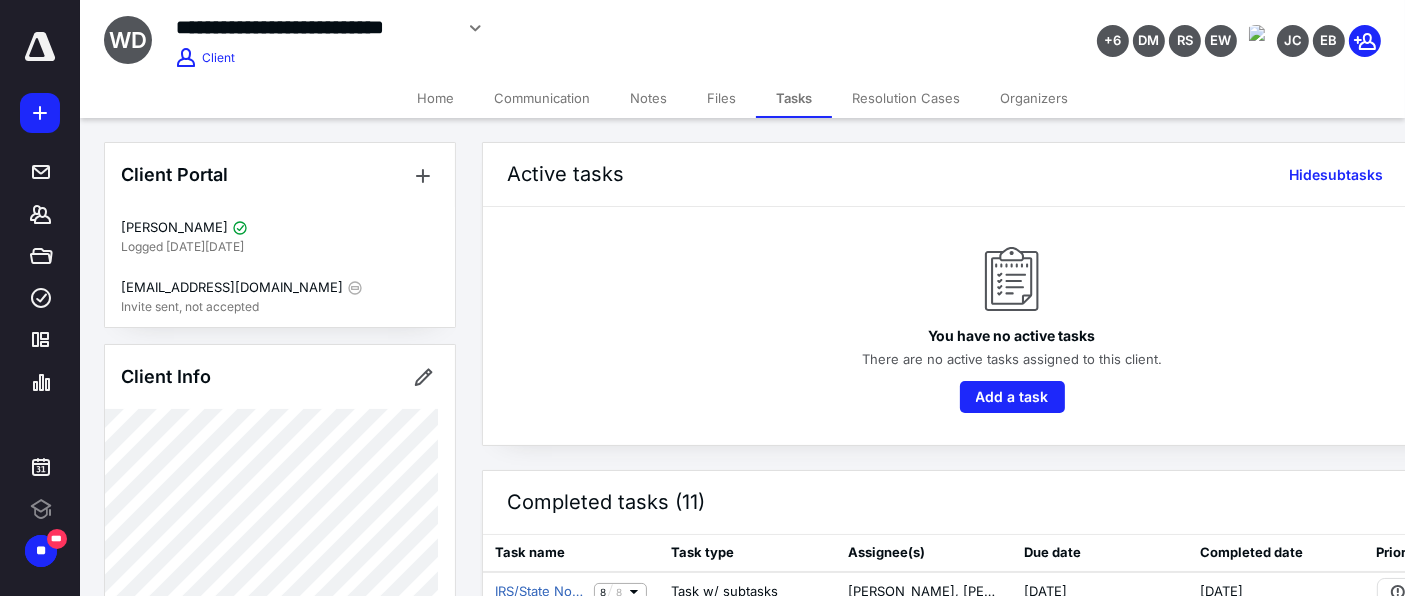 click 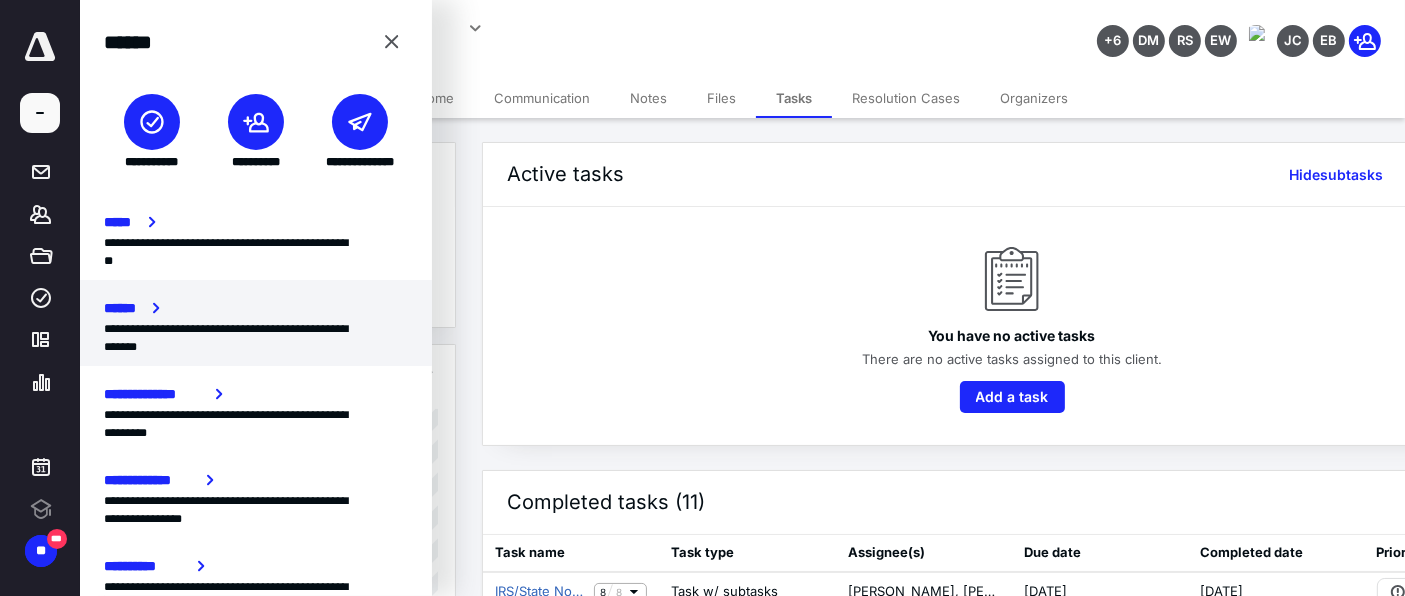 click on "**********" at bounding box center (247, 338) 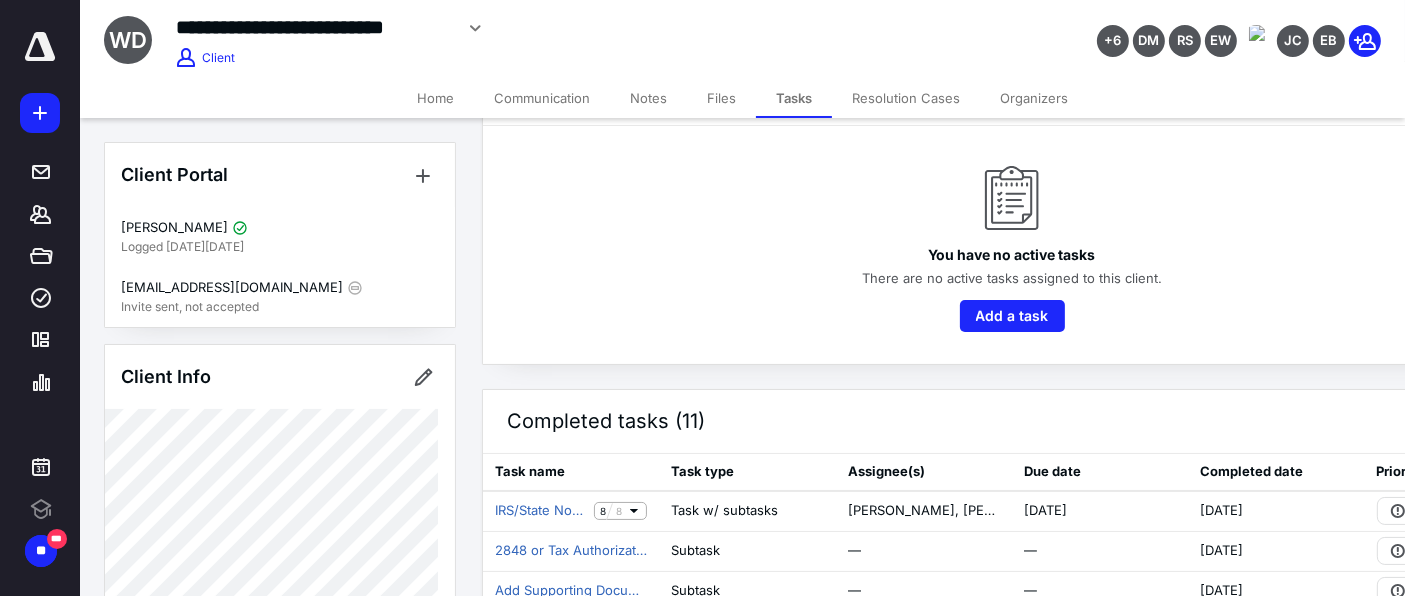 scroll, scrollTop: 0, scrollLeft: 0, axis: both 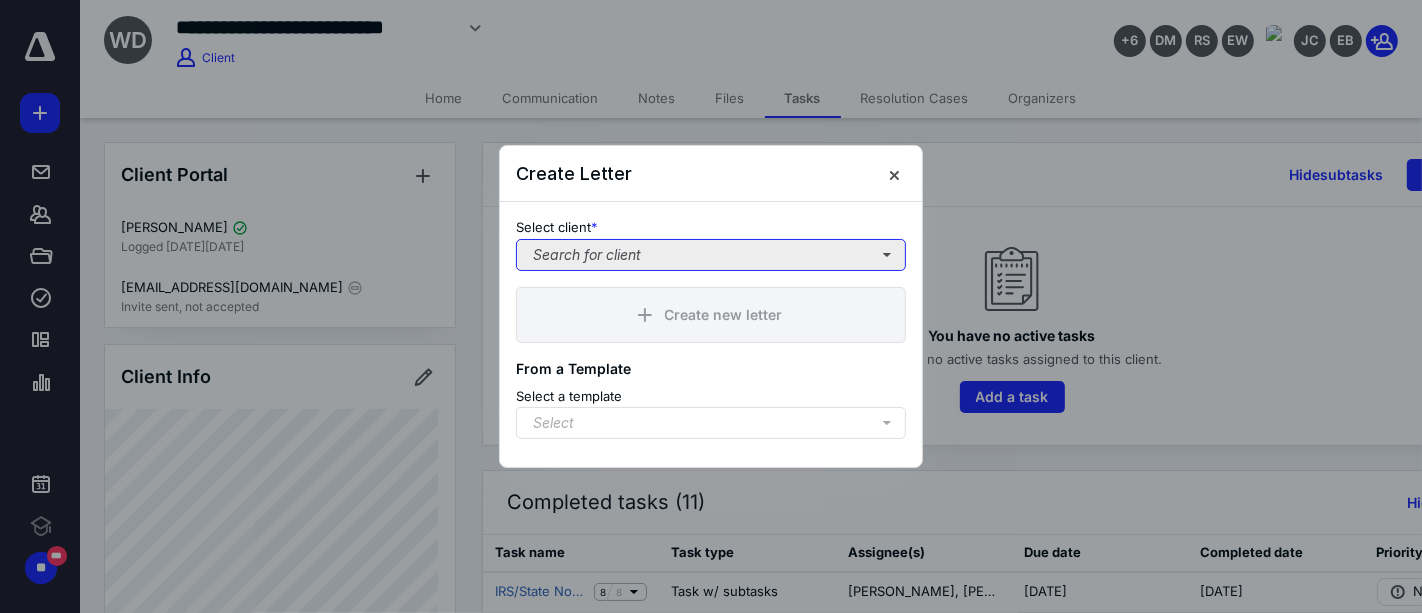 click on "Search for client" at bounding box center (711, 255) 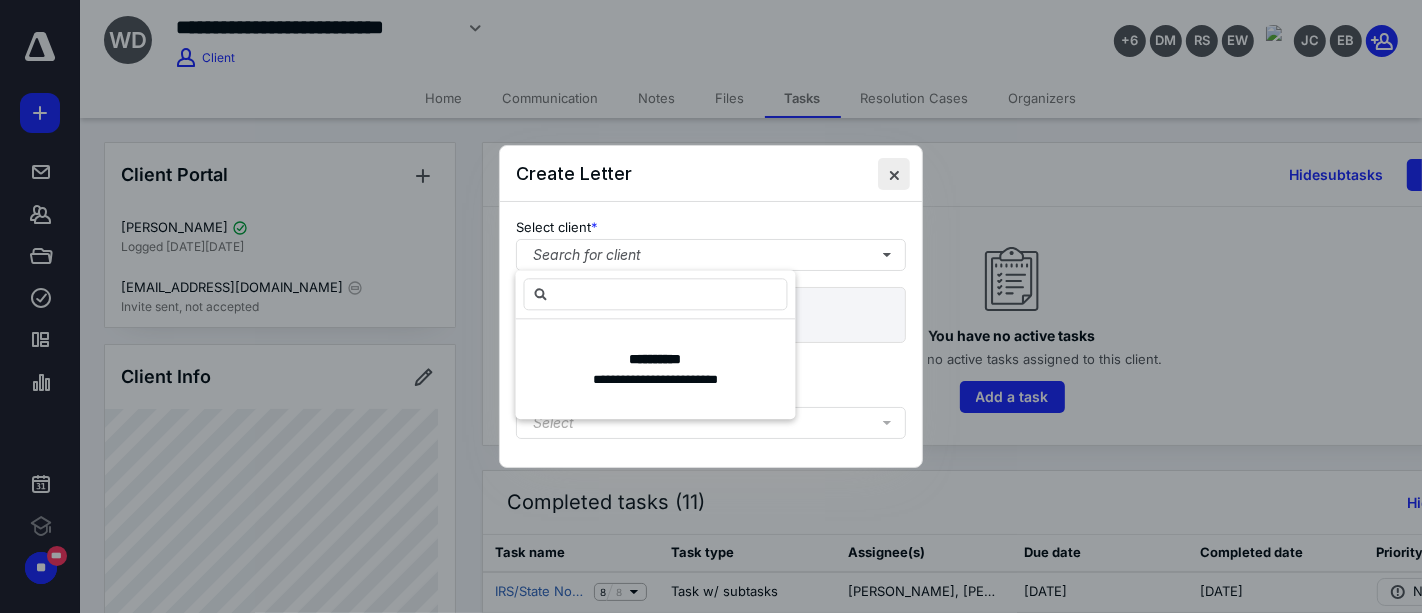 click at bounding box center (894, 174) 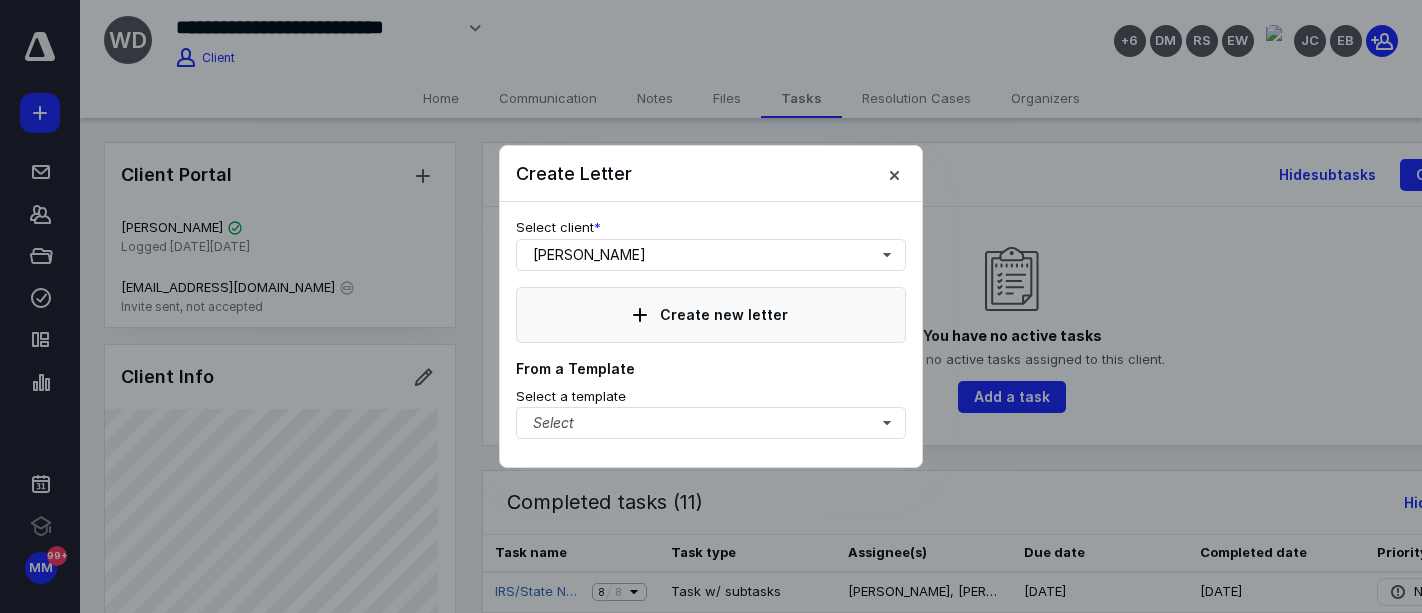 scroll, scrollTop: 0, scrollLeft: 0, axis: both 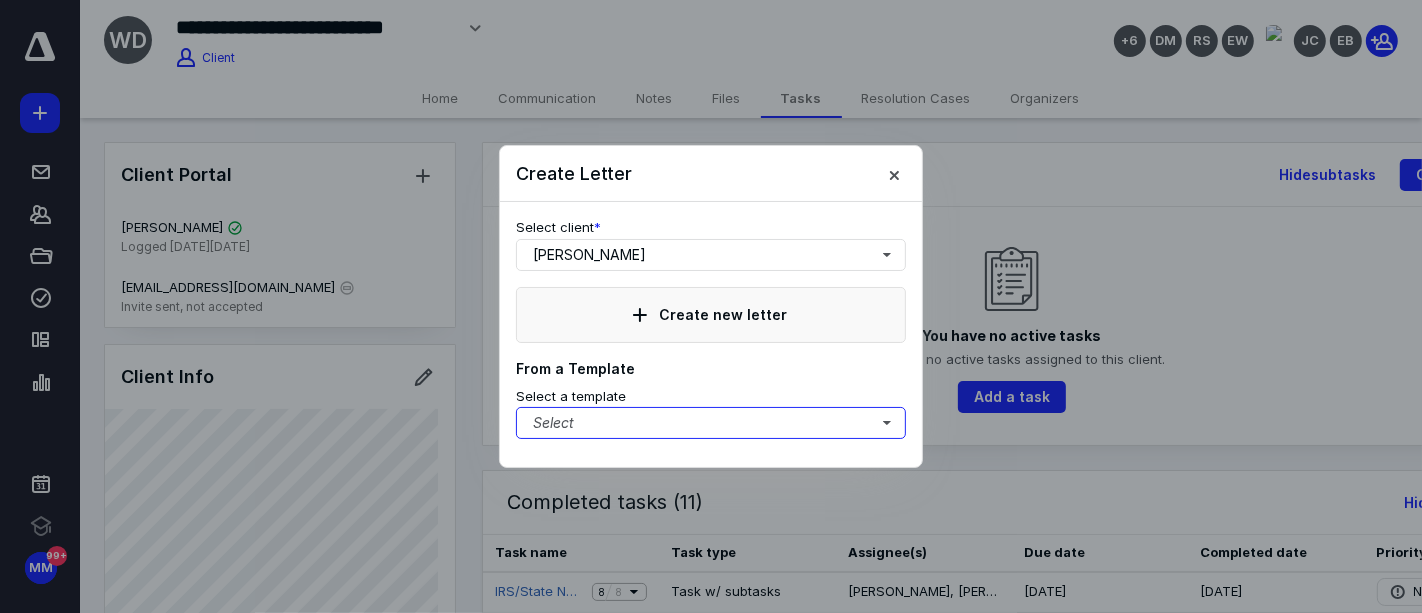 click on "Select" at bounding box center (711, 423) 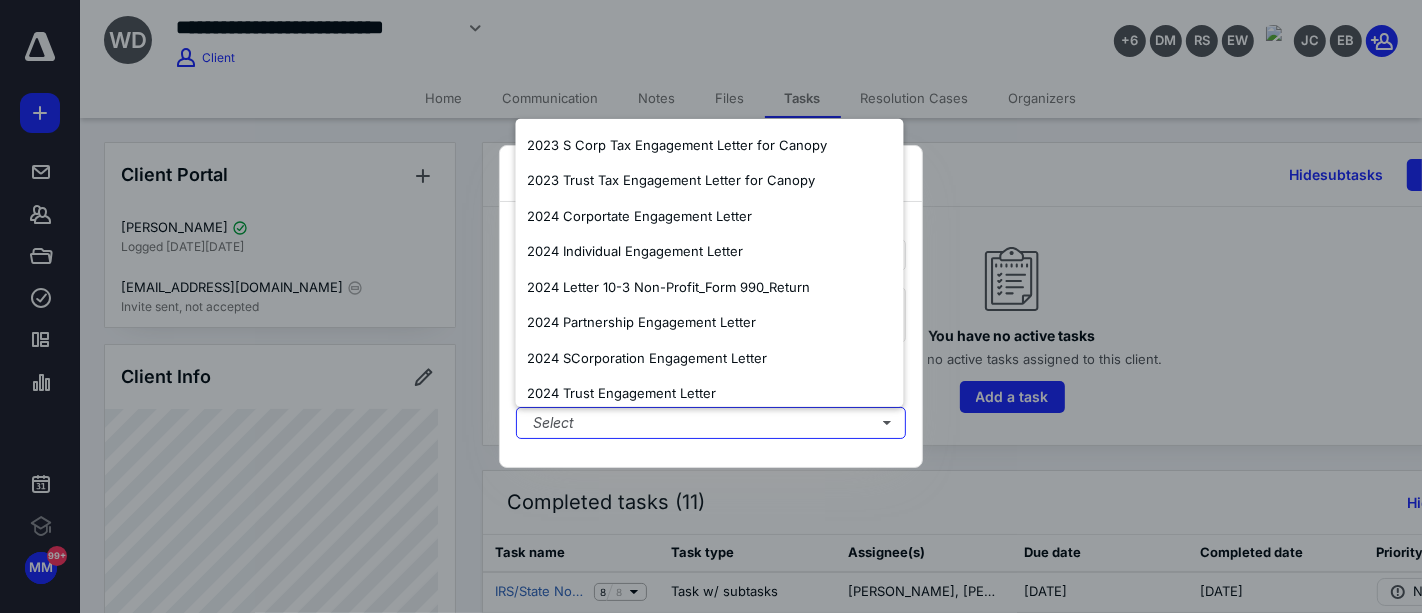scroll, scrollTop: 437, scrollLeft: 0, axis: vertical 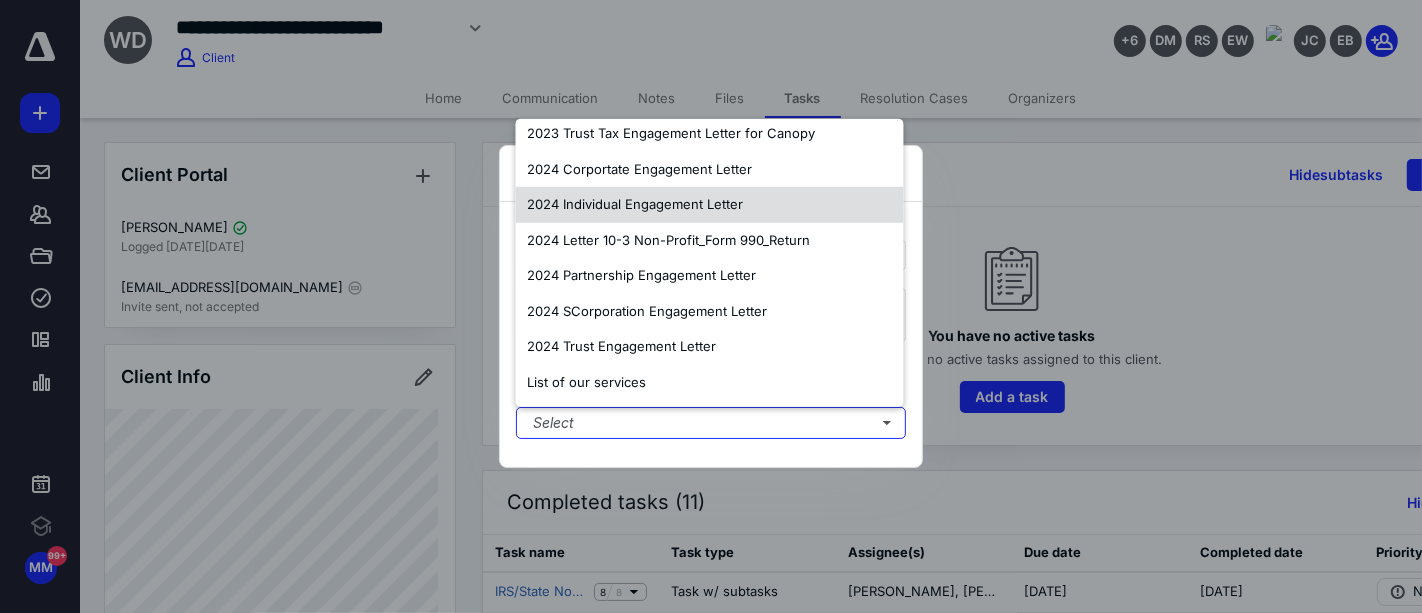 click on "2024 Individual Engagement Letter" at bounding box center [636, 204] 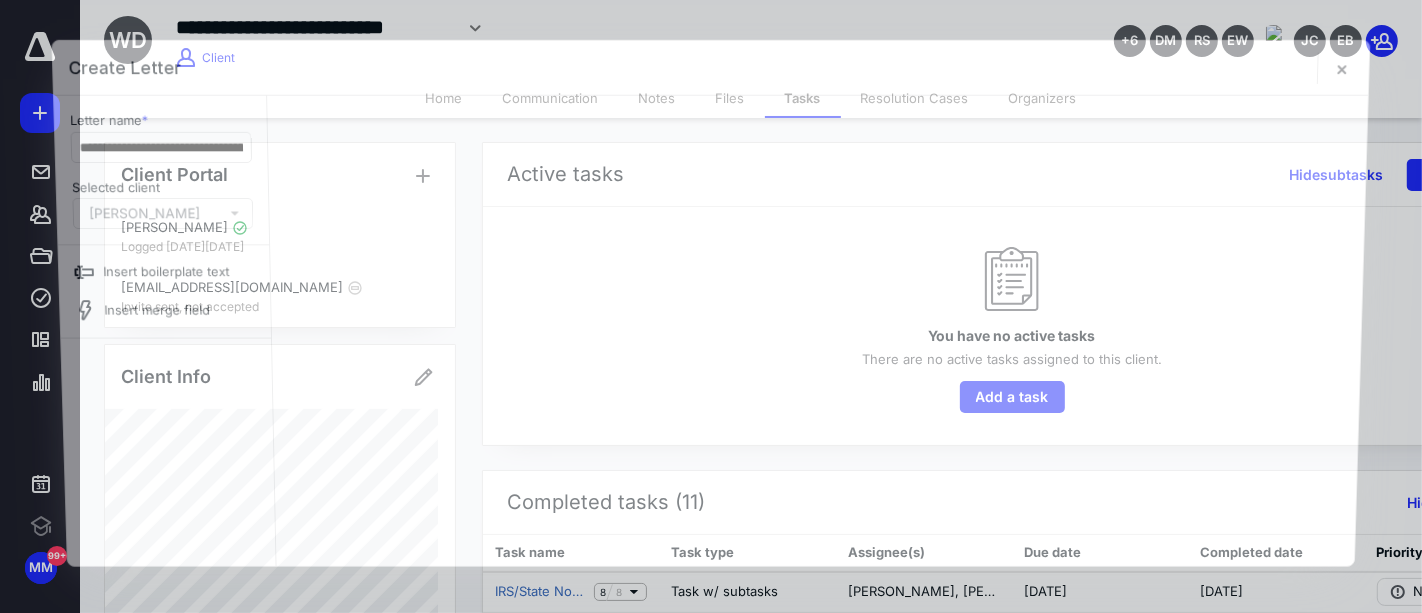 scroll, scrollTop: 0, scrollLeft: 0, axis: both 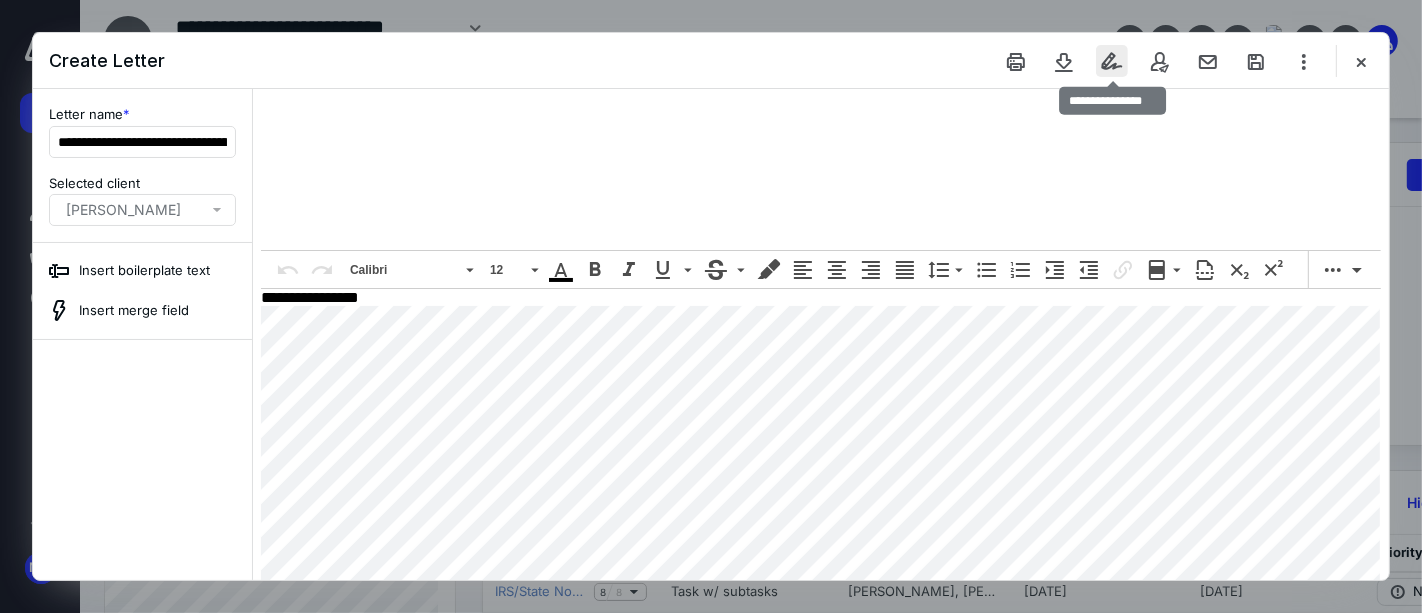 click at bounding box center [1112, 61] 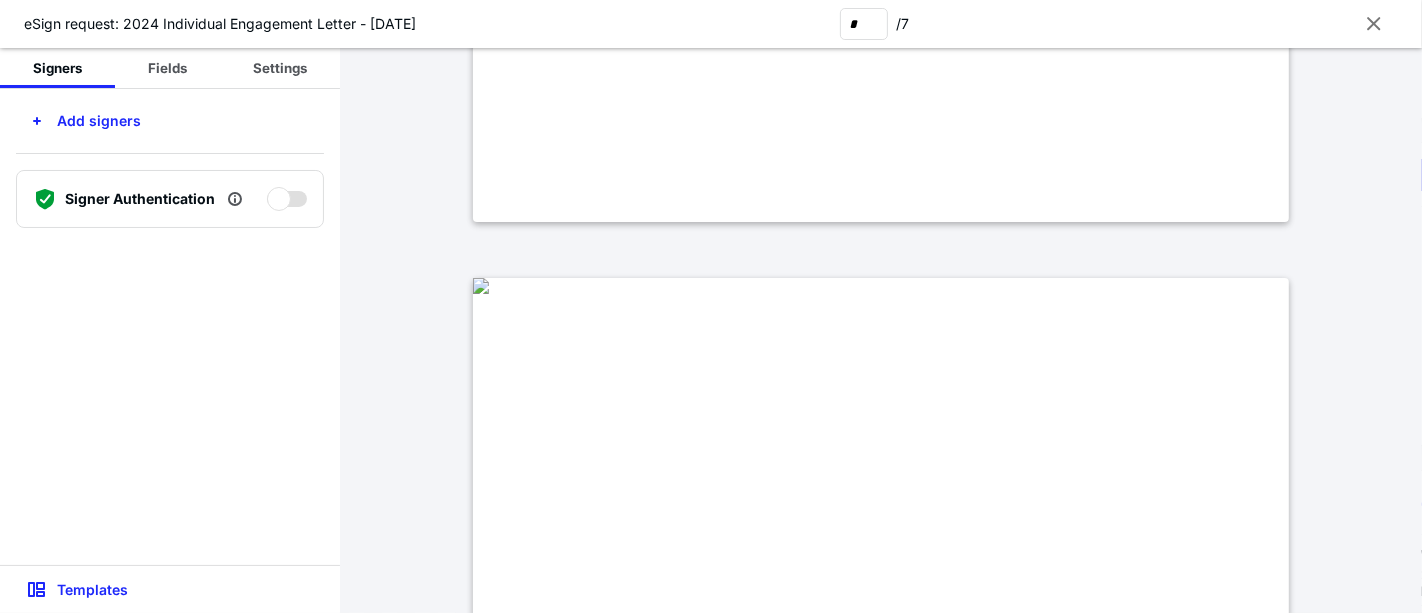 type on "*" 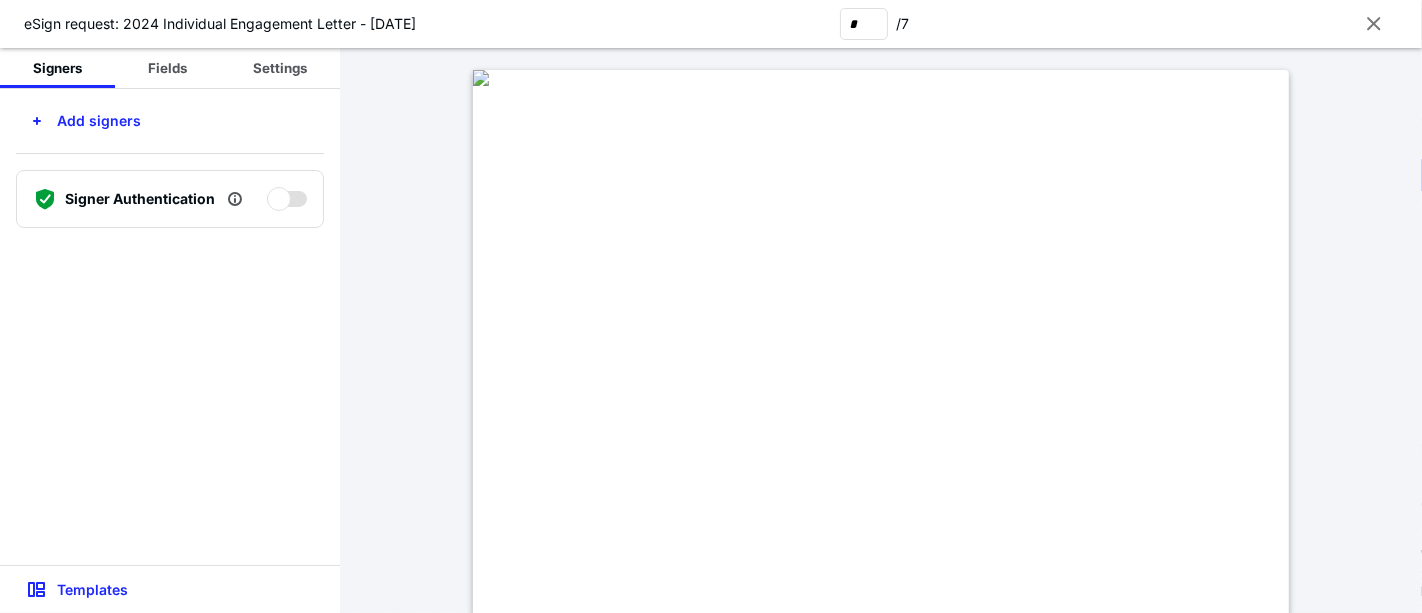 scroll, scrollTop: 0, scrollLeft: 0, axis: both 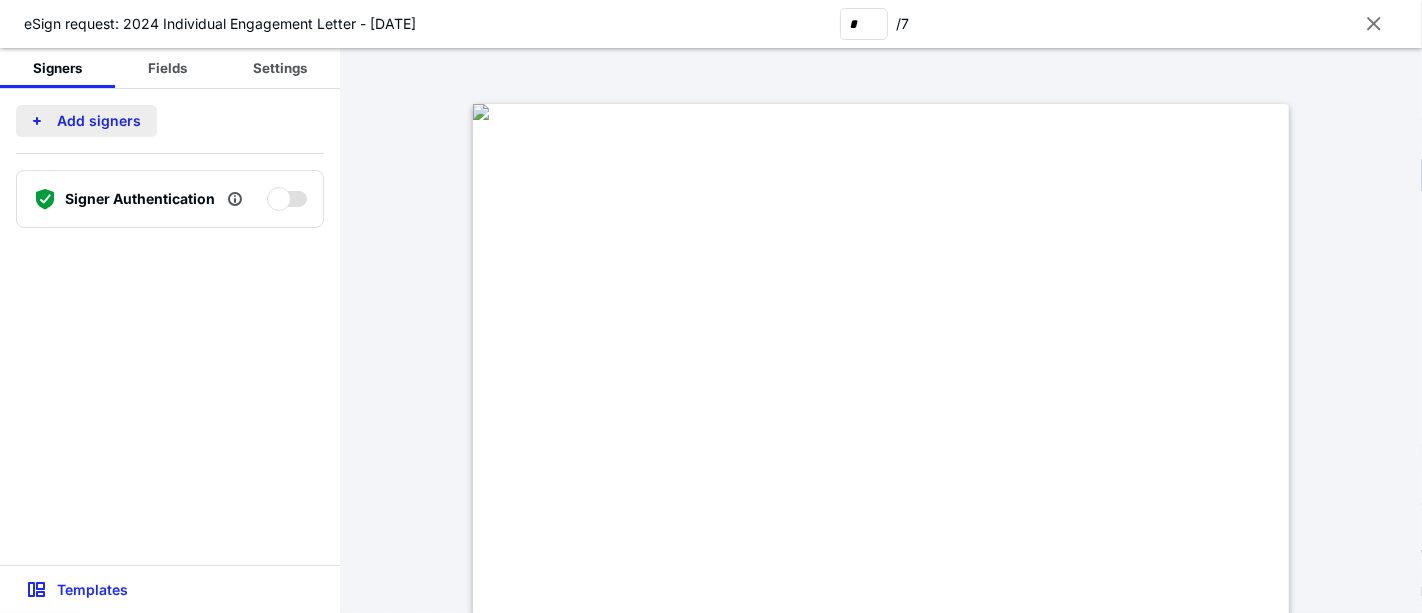 click on "Add signers" at bounding box center [86, 121] 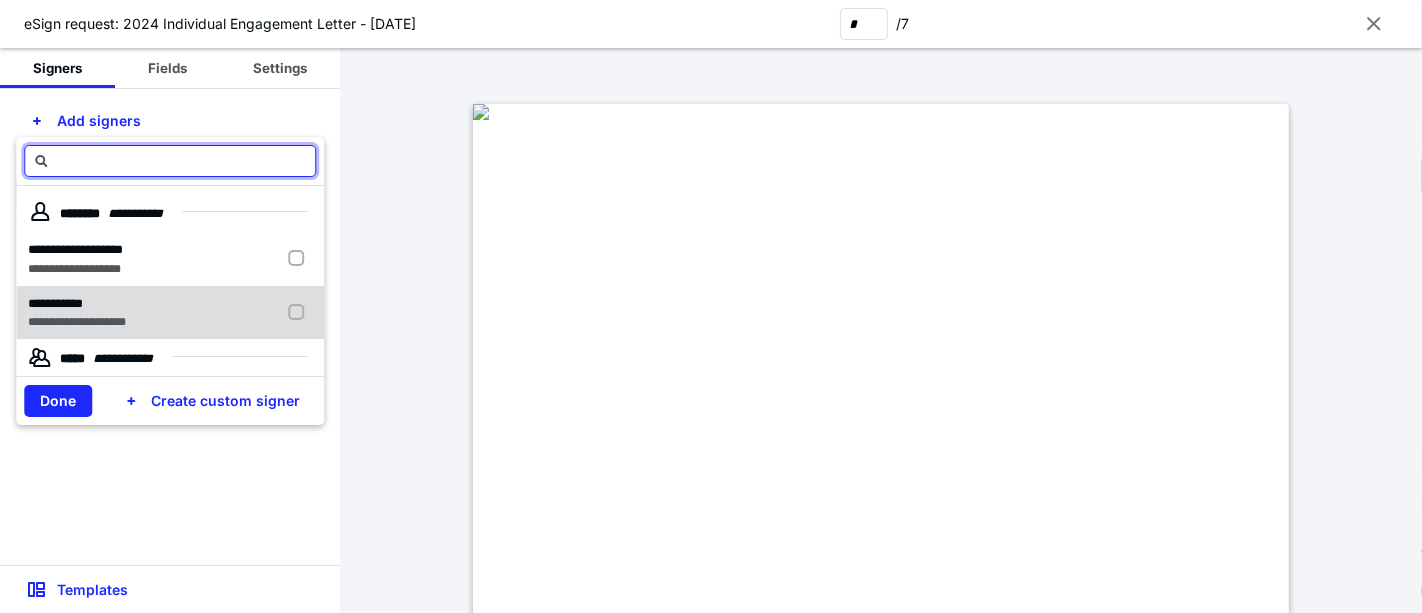 click on "**********" at bounding box center [77, 322] 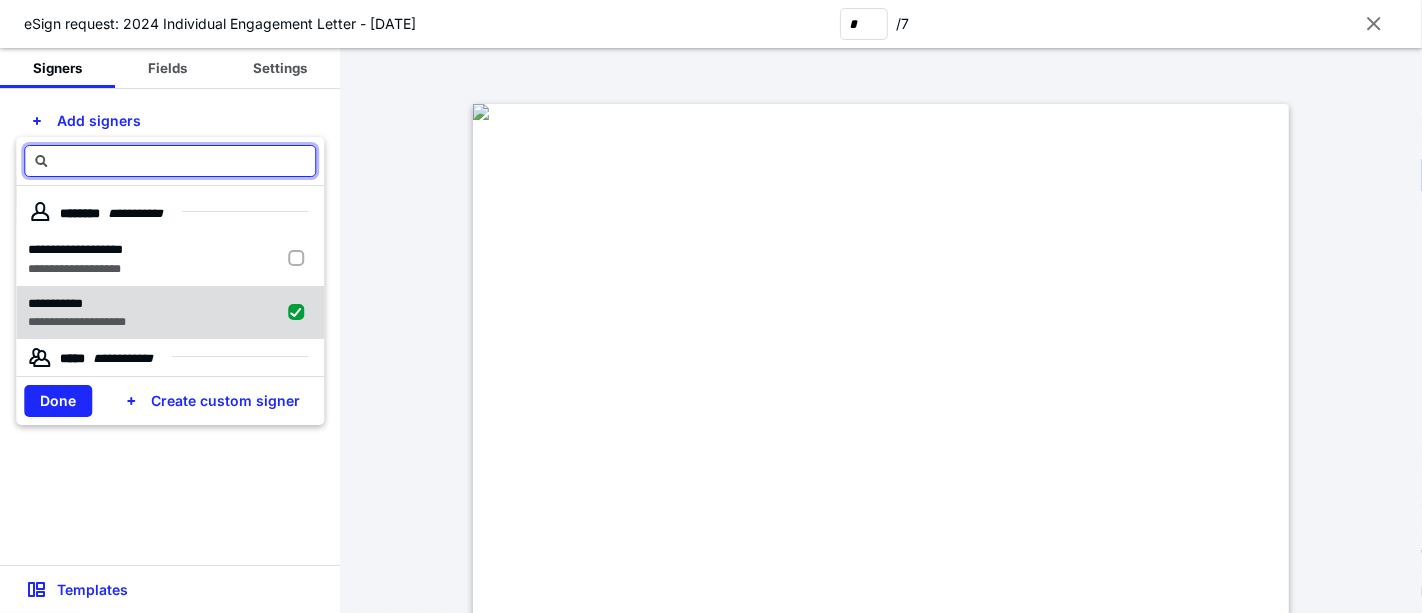 checkbox on "true" 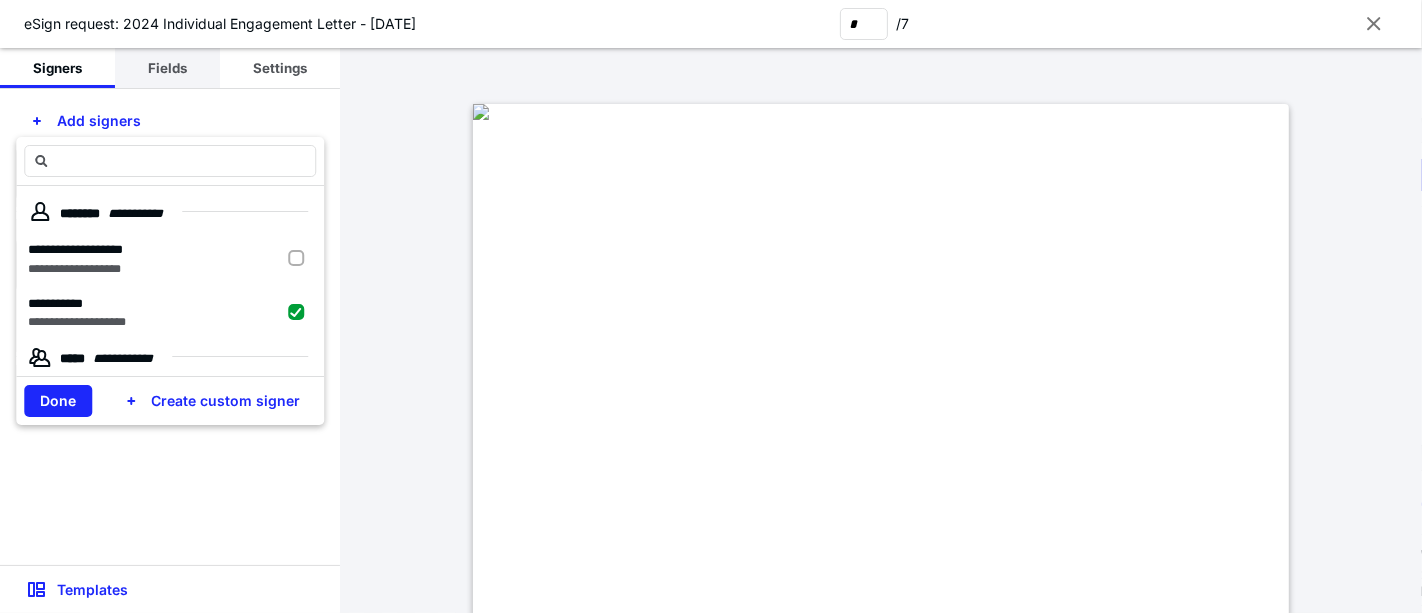click on "Fields" at bounding box center (167, 68) 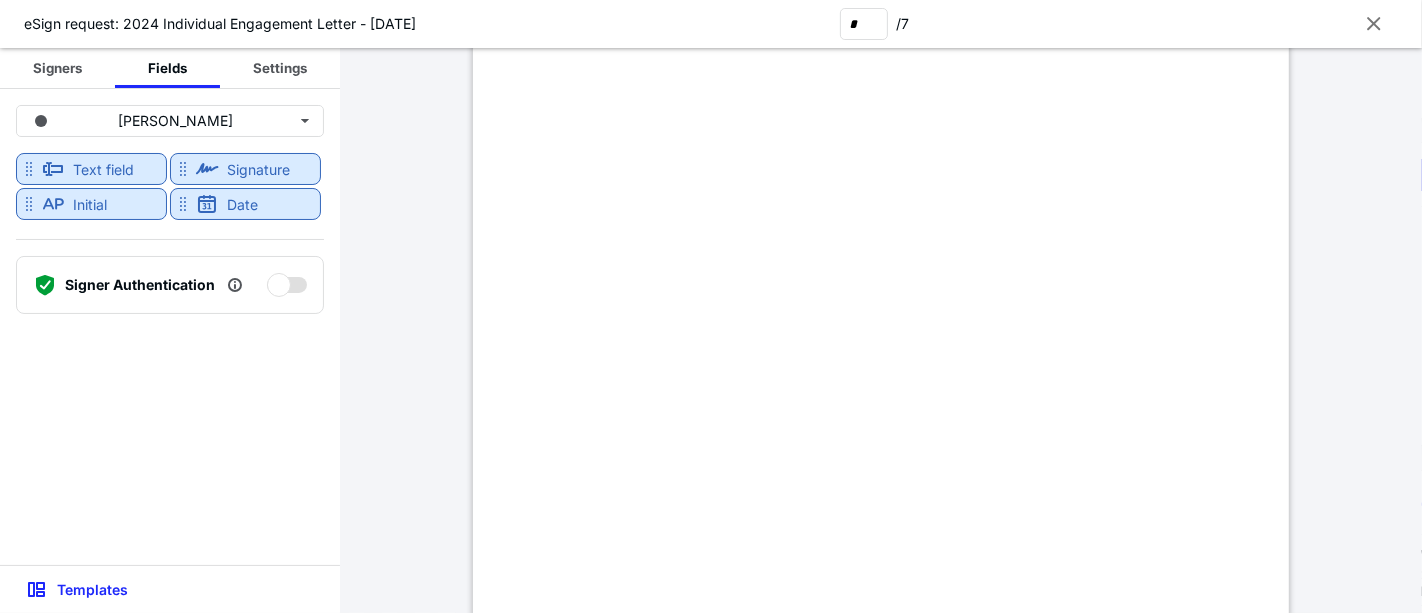 scroll, scrollTop: 6856, scrollLeft: 0, axis: vertical 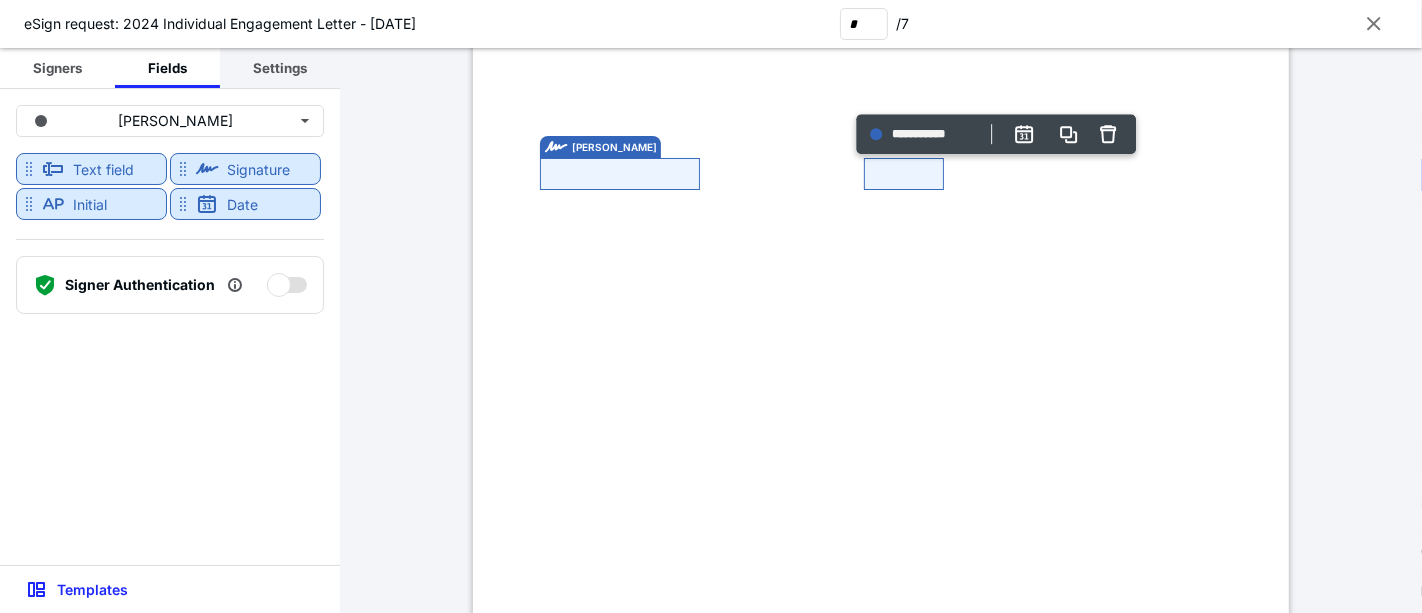 click on "Settings" at bounding box center [280, 68] 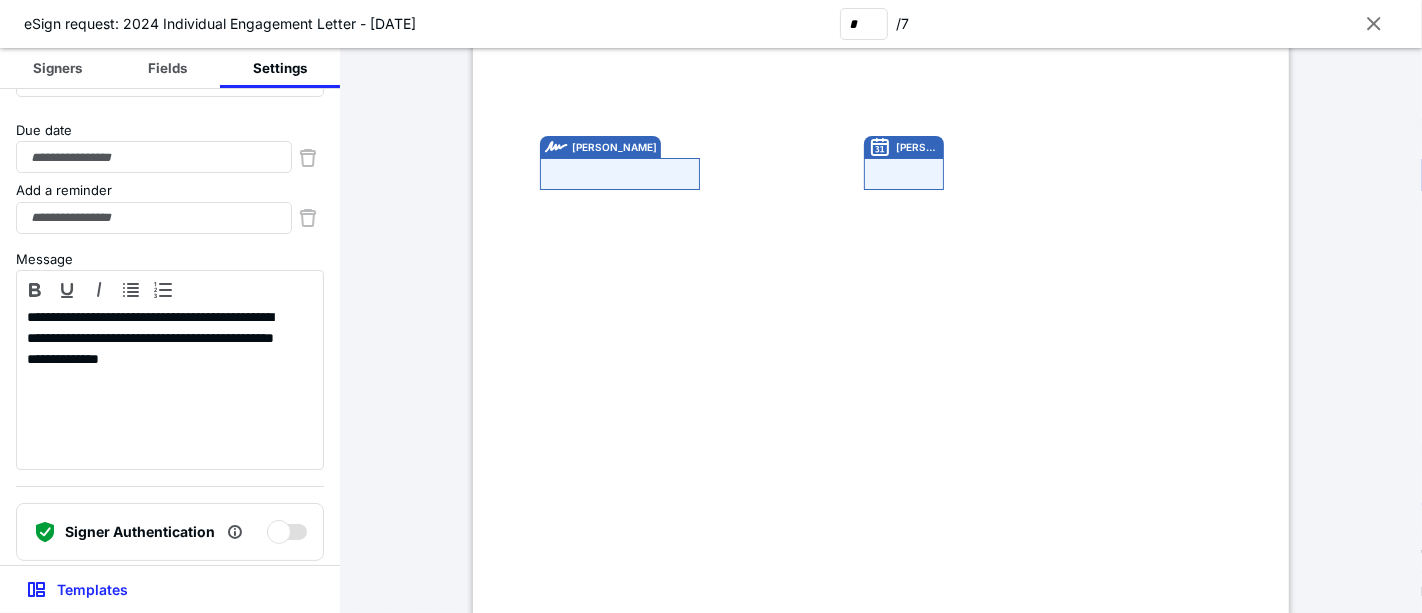 scroll, scrollTop: 111, scrollLeft: 0, axis: vertical 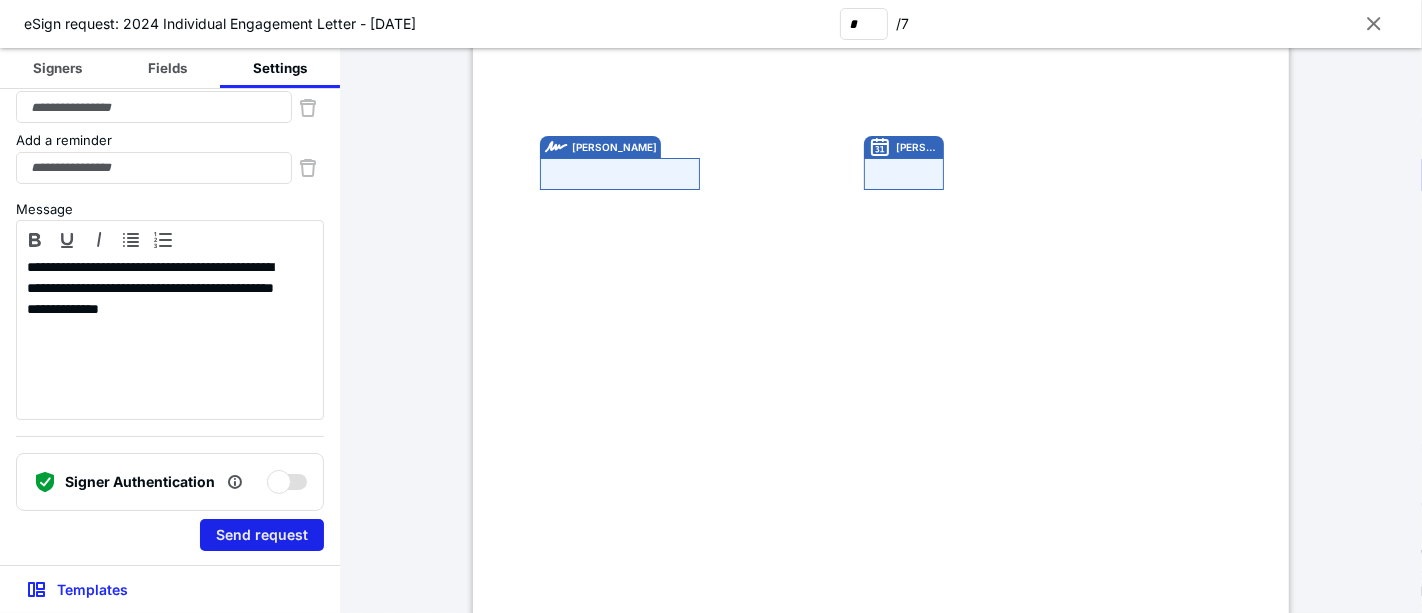 click on "Send request" at bounding box center [262, 535] 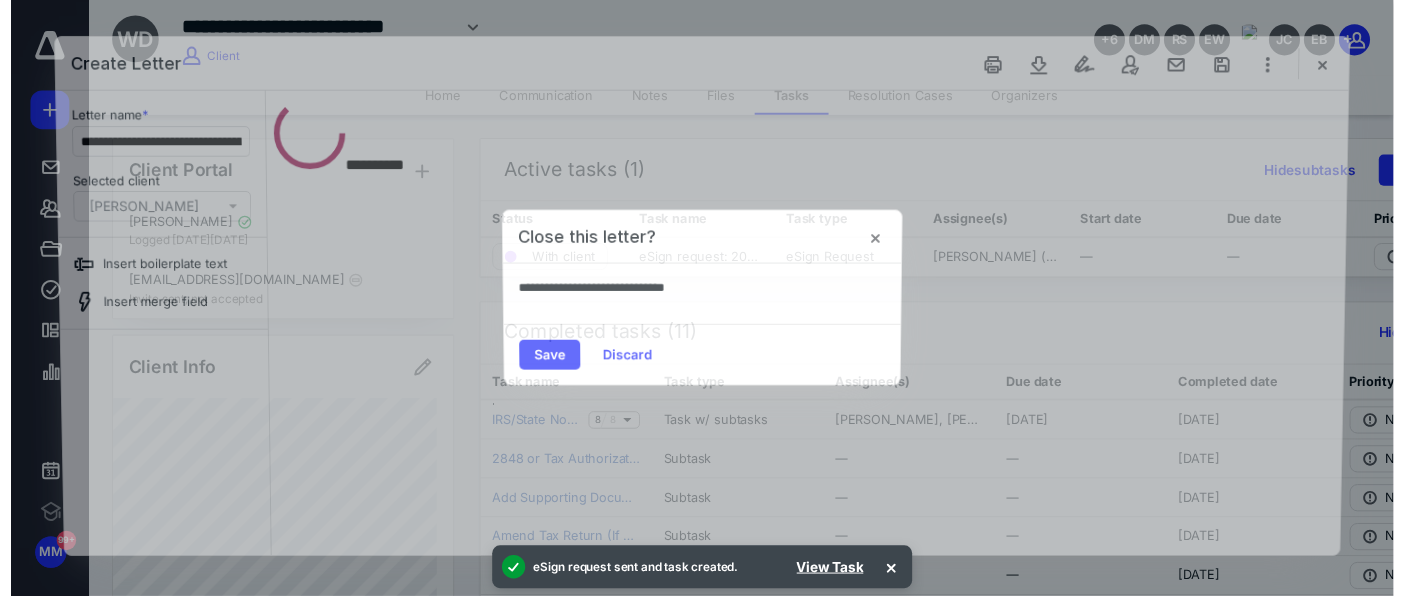 scroll, scrollTop: 0, scrollLeft: 0, axis: both 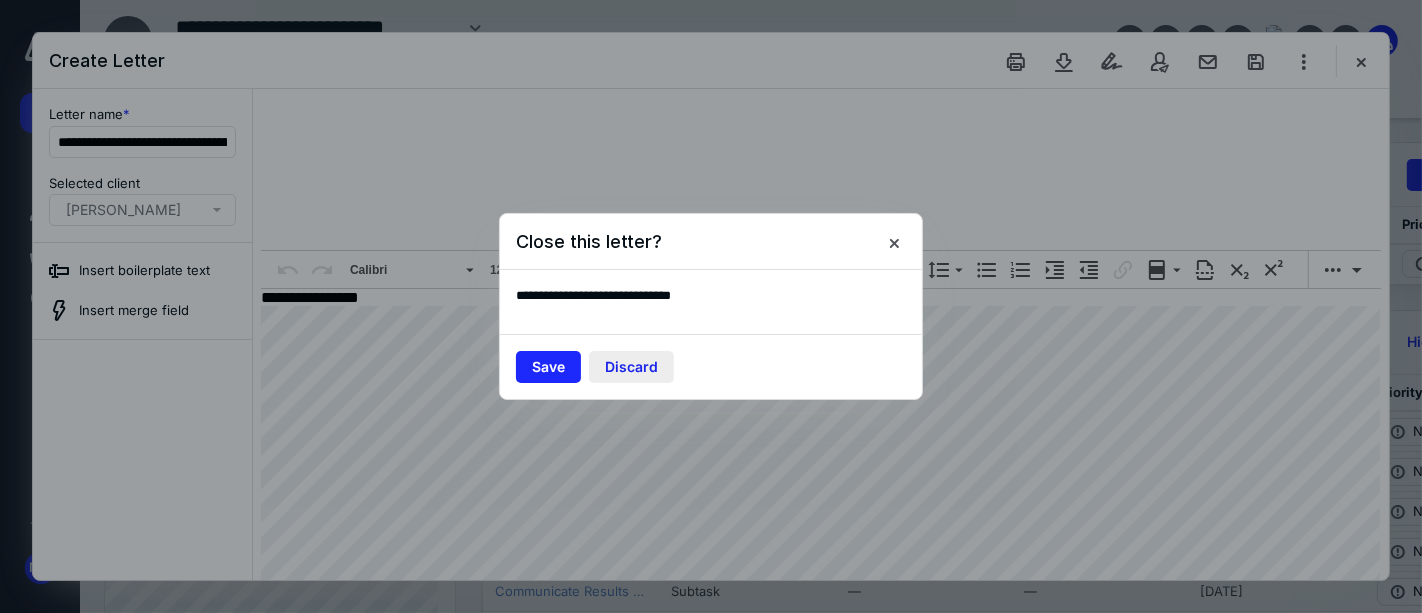 click on "Discard" at bounding box center (631, 367) 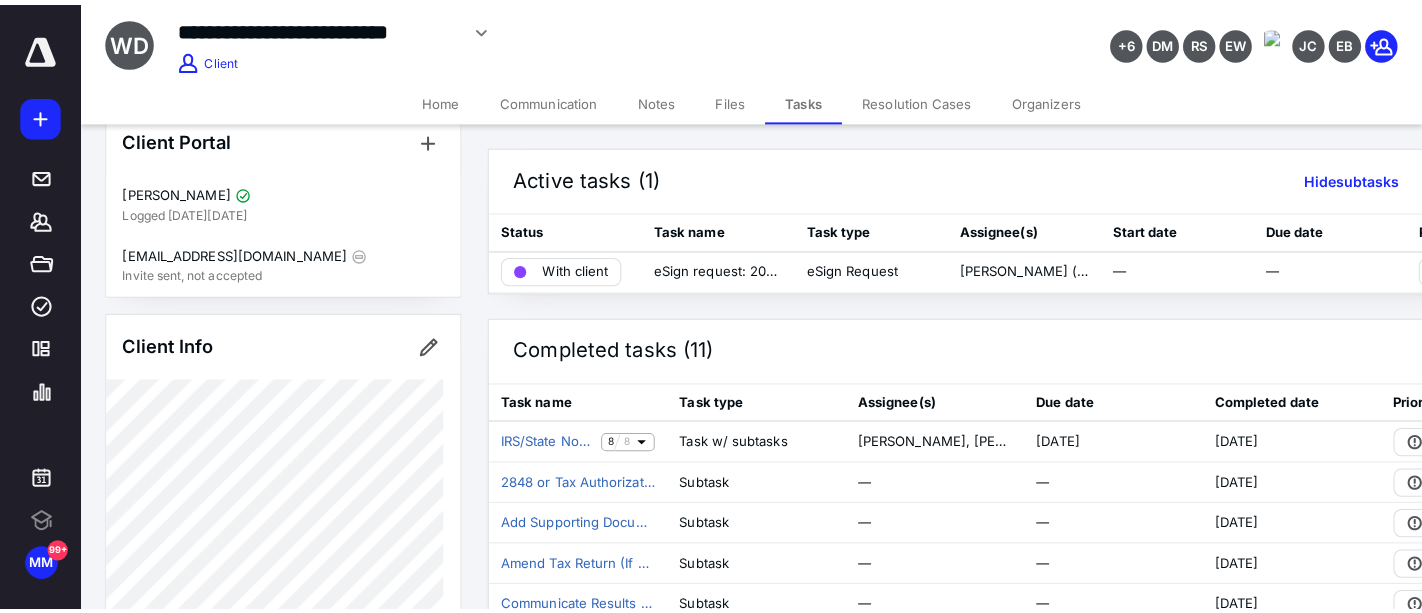 scroll, scrollTop: 0, scrollLeft: 0, axis: both 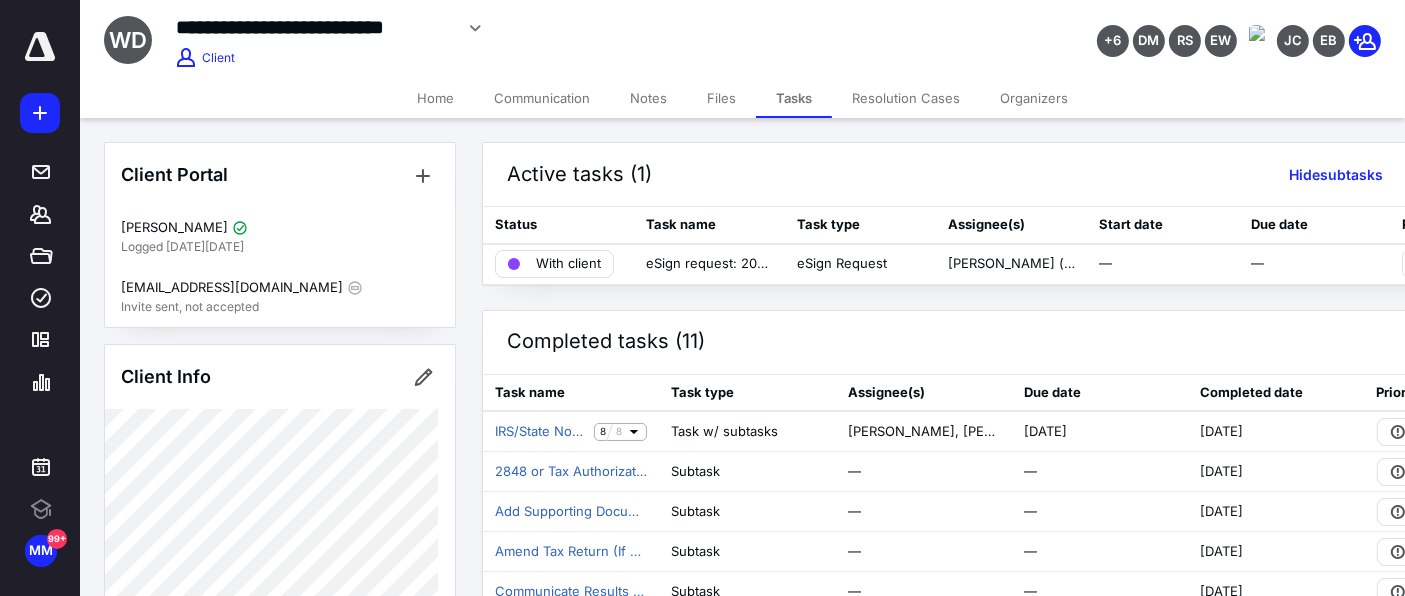 click on "Files" at bounding box center [721, 98] 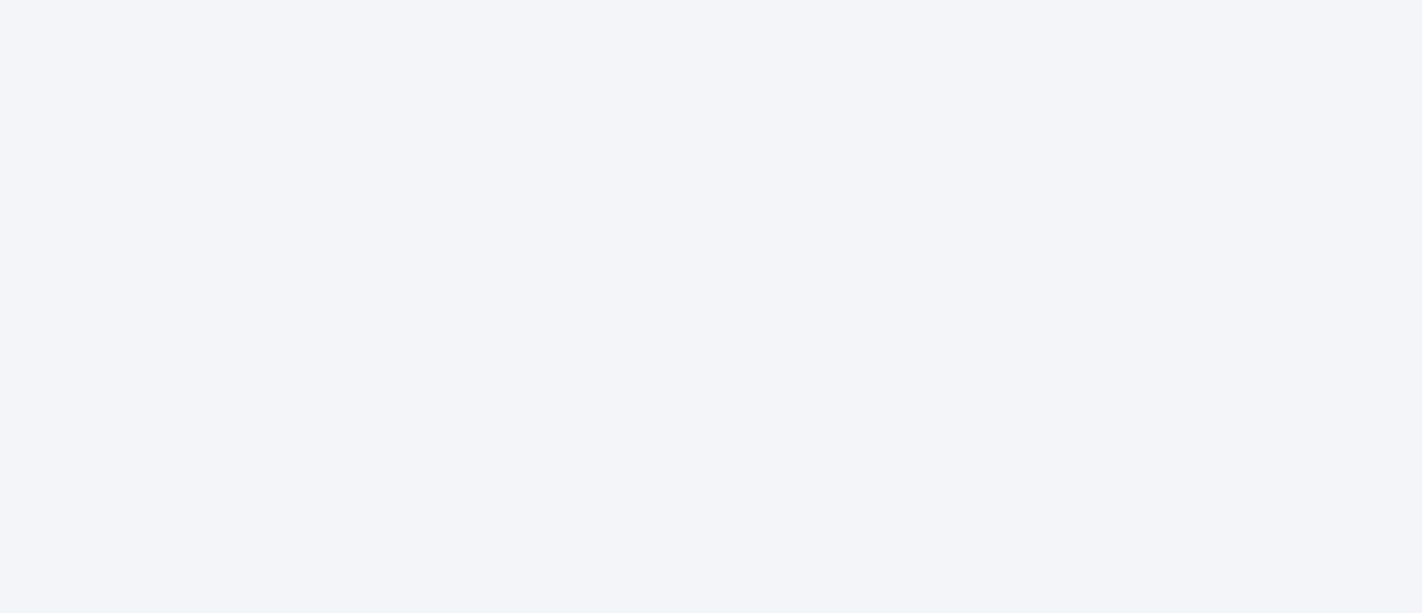 scroll, scrollTop: 0, scrollLeft: 0, axis: both 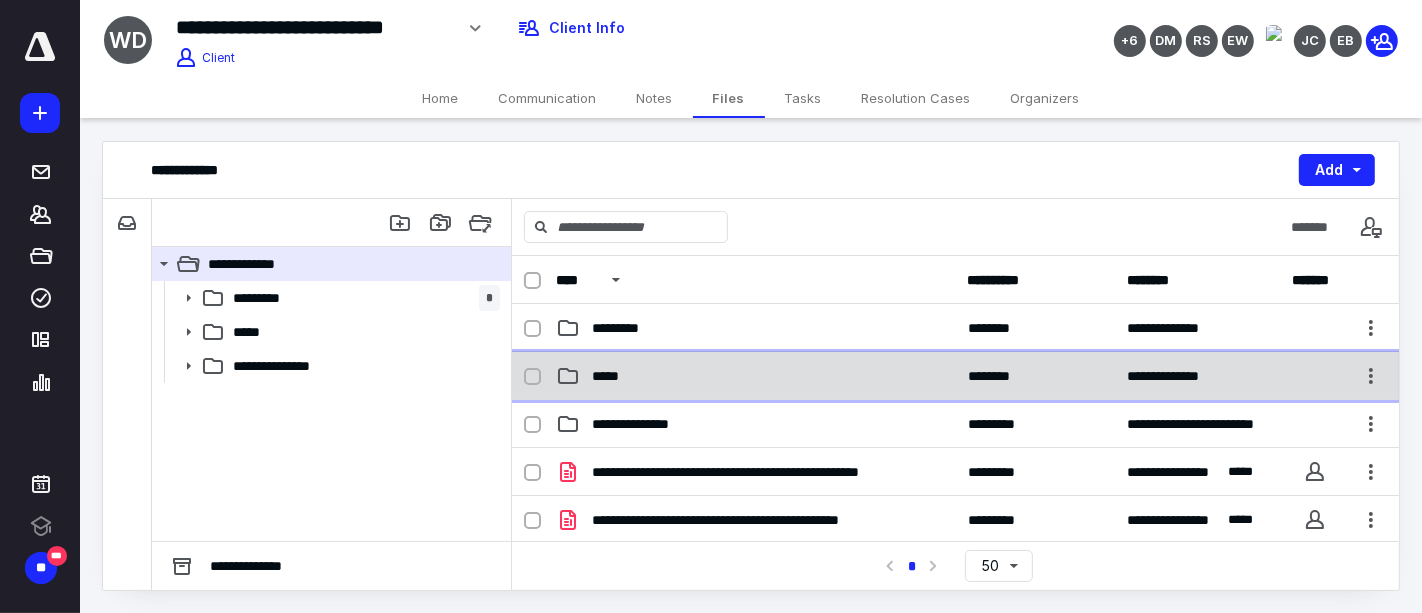 click 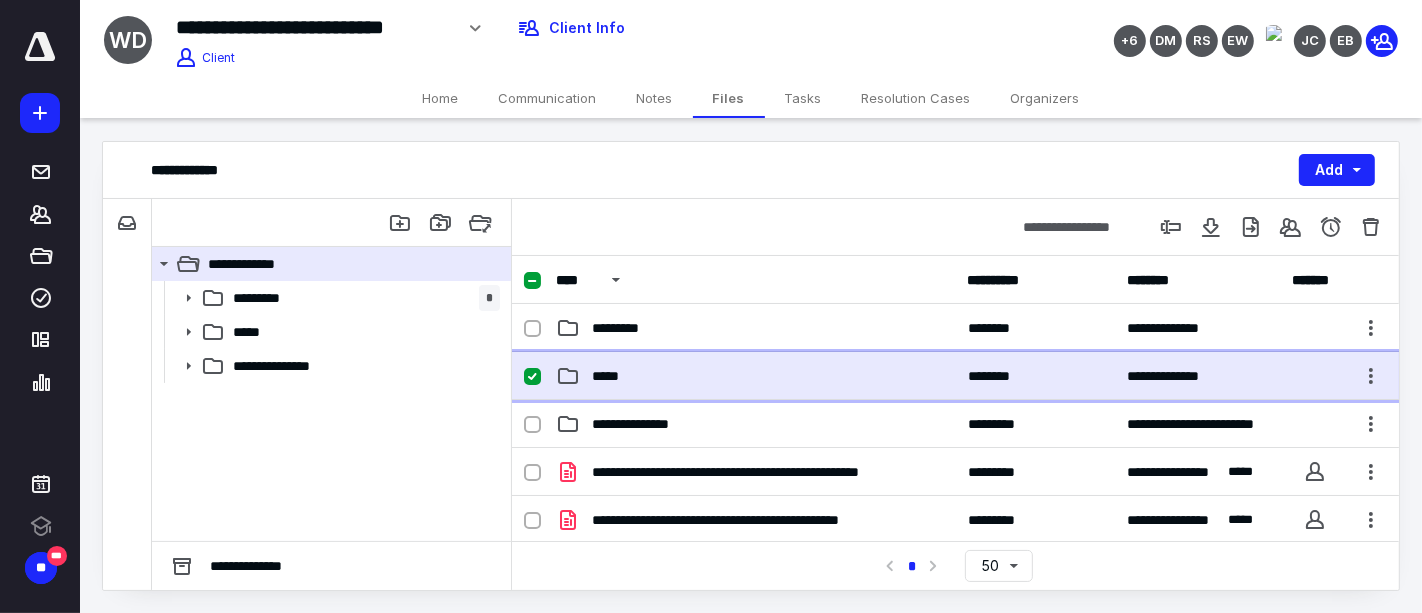 click on "*****" at bounding box center [611, 376] 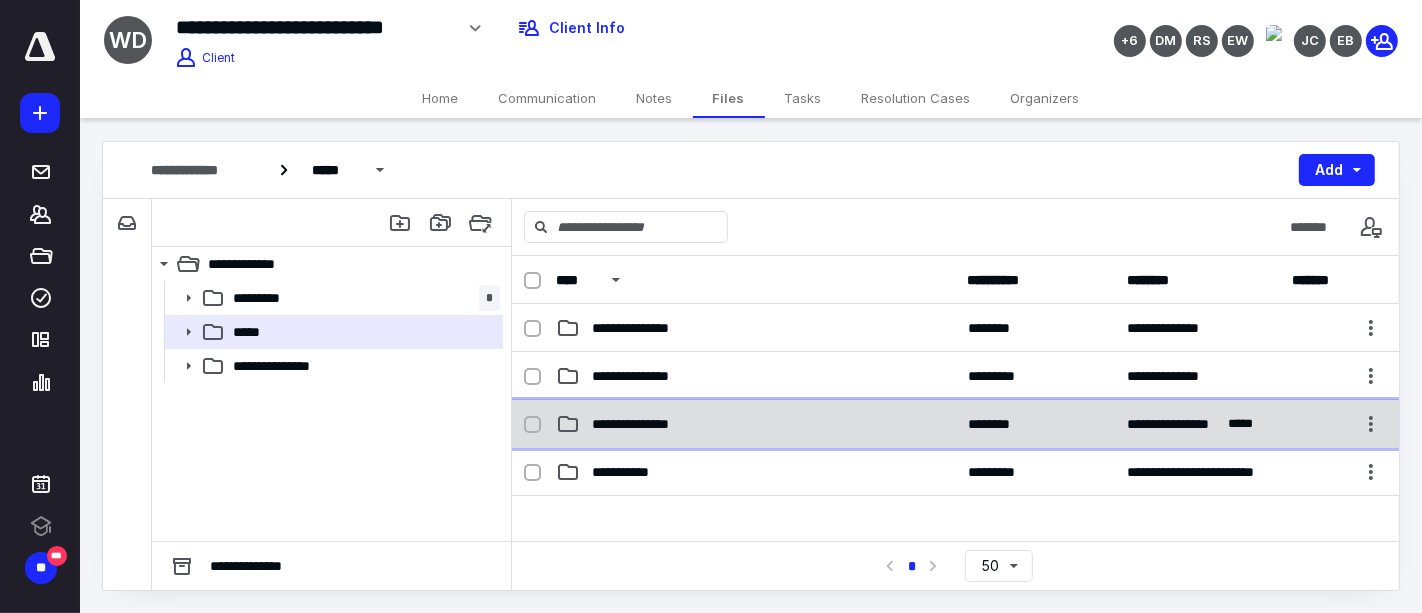 click on "**********" at bounding box center (645, 424) 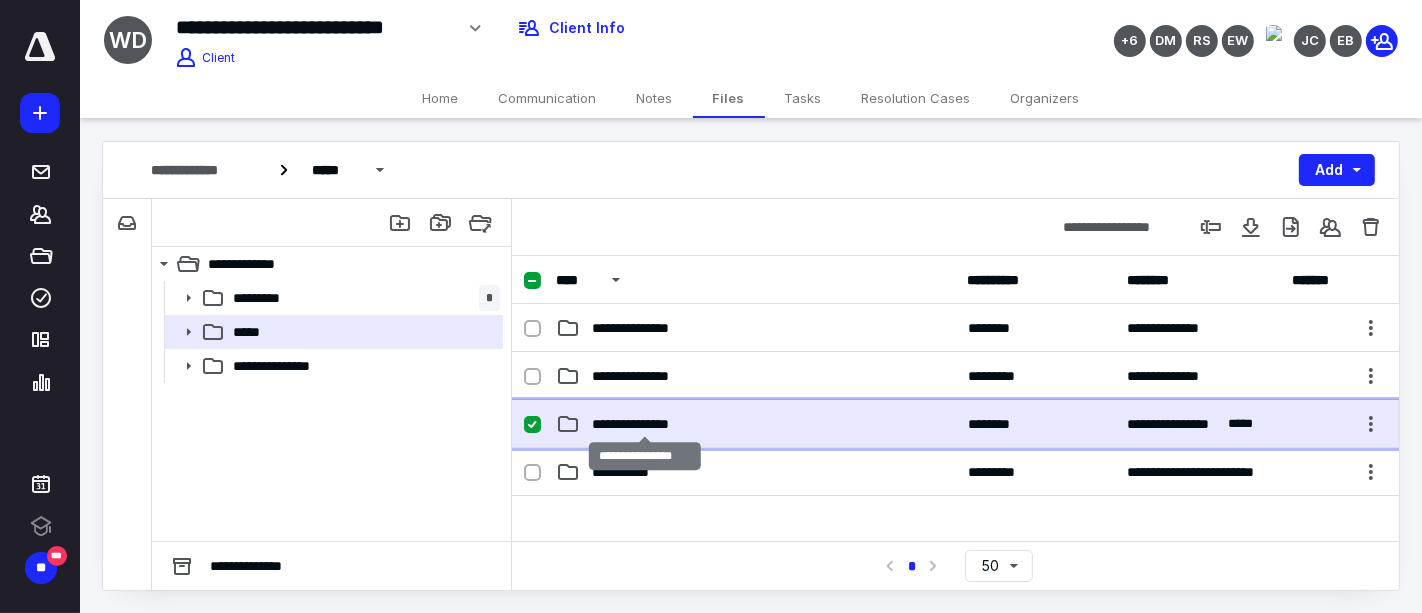 click on "**********" at bounding box center (645, 424) 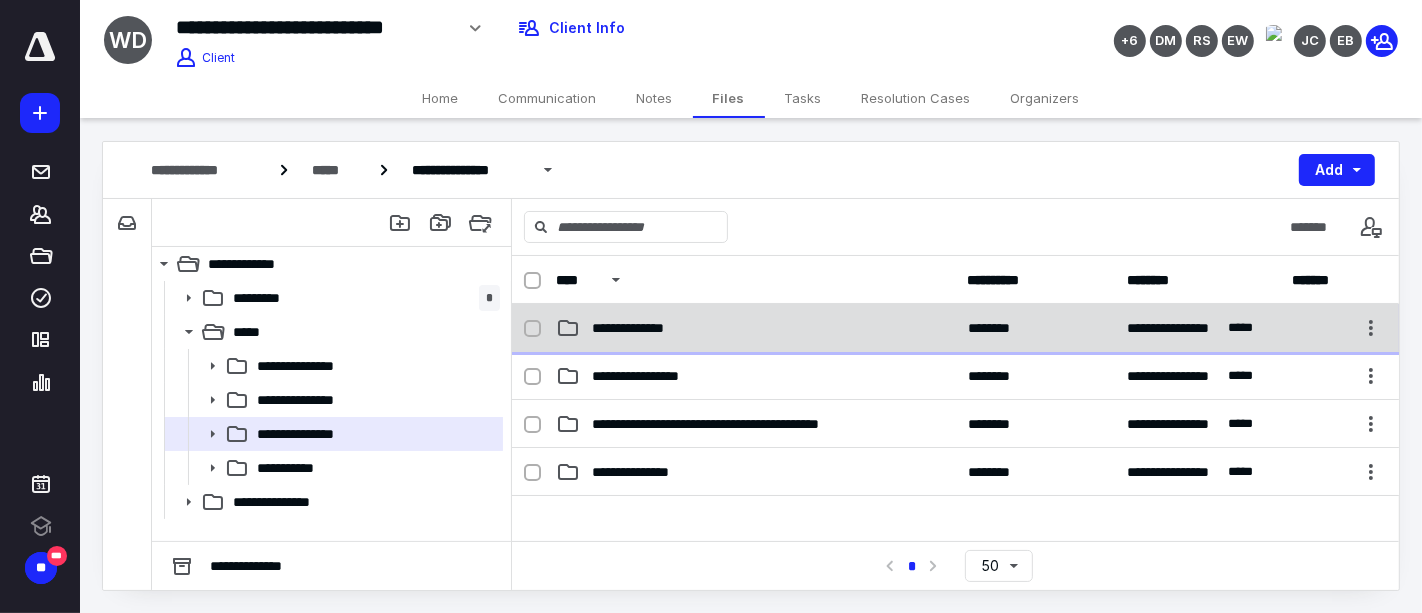 click on "**********" at bounding box center [634, 328] 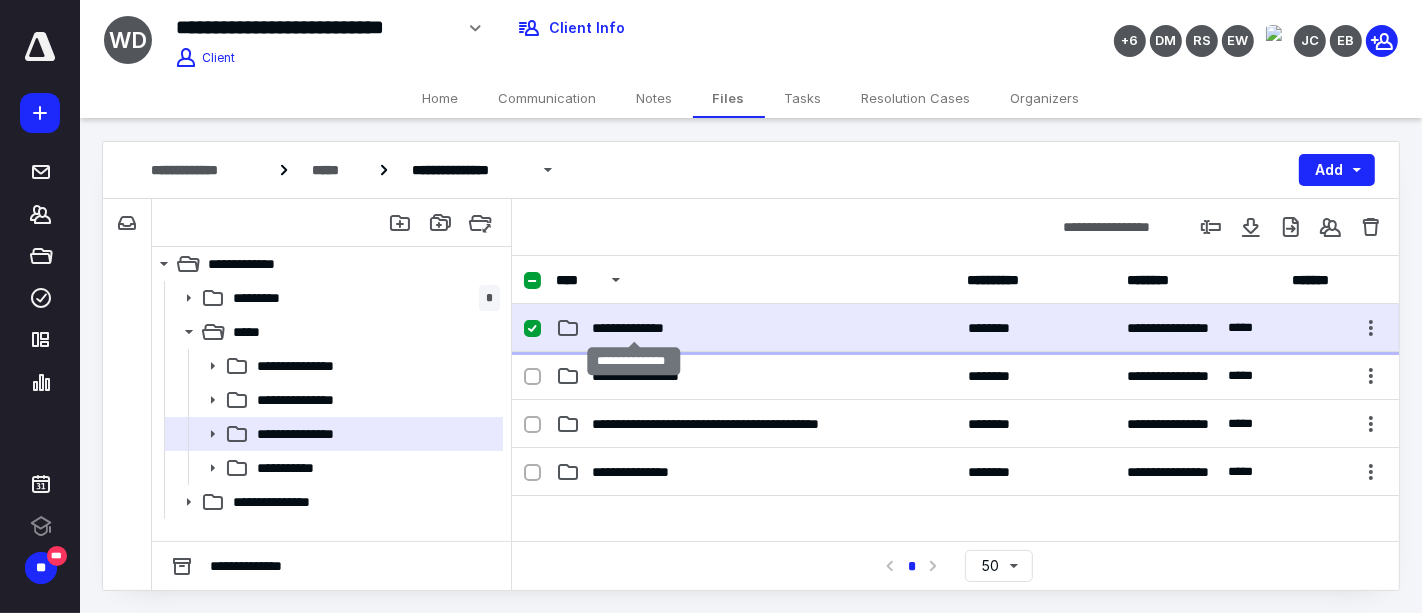 click on "**********" at bounding box center [634, 328] 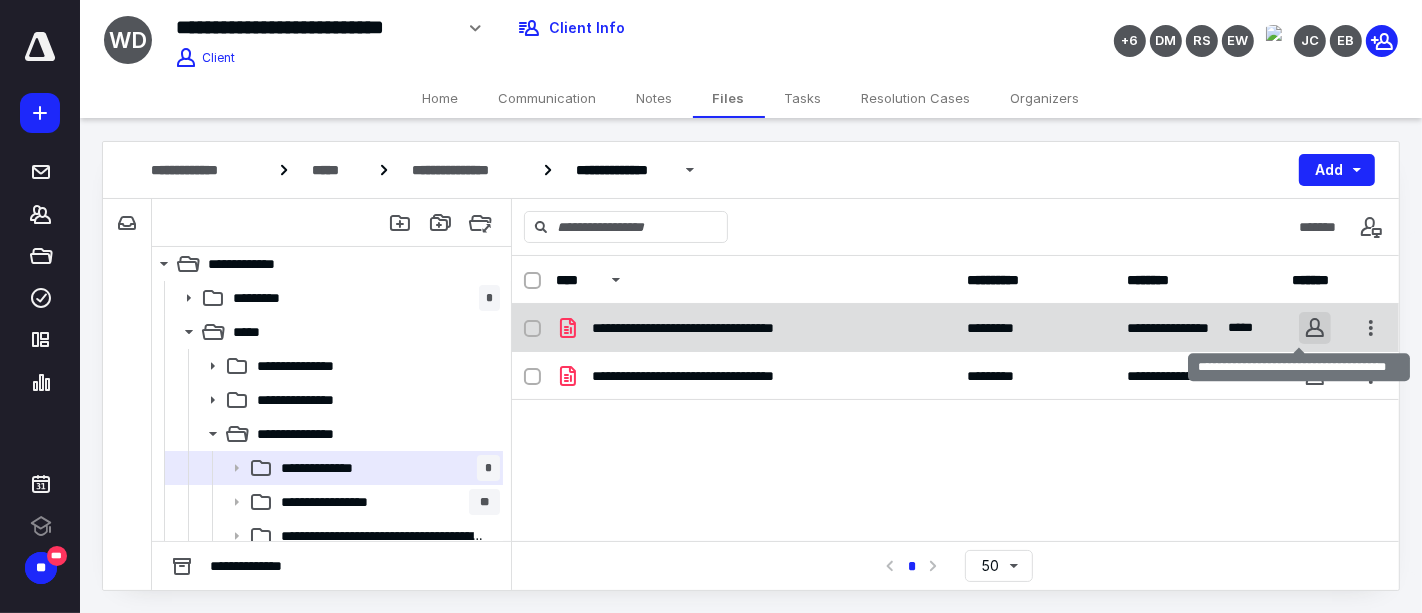 click at bounding box center [1315, 328] 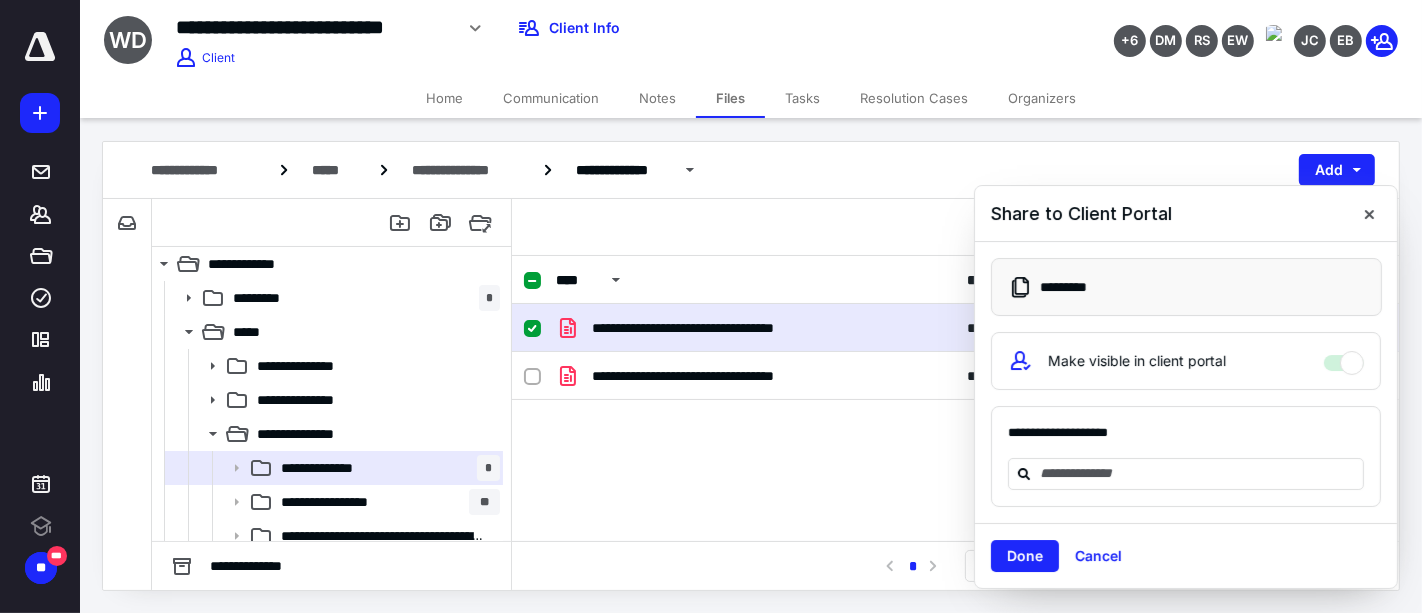 scroll, scrollTop: 0, scrollLeft: 0, axis: both 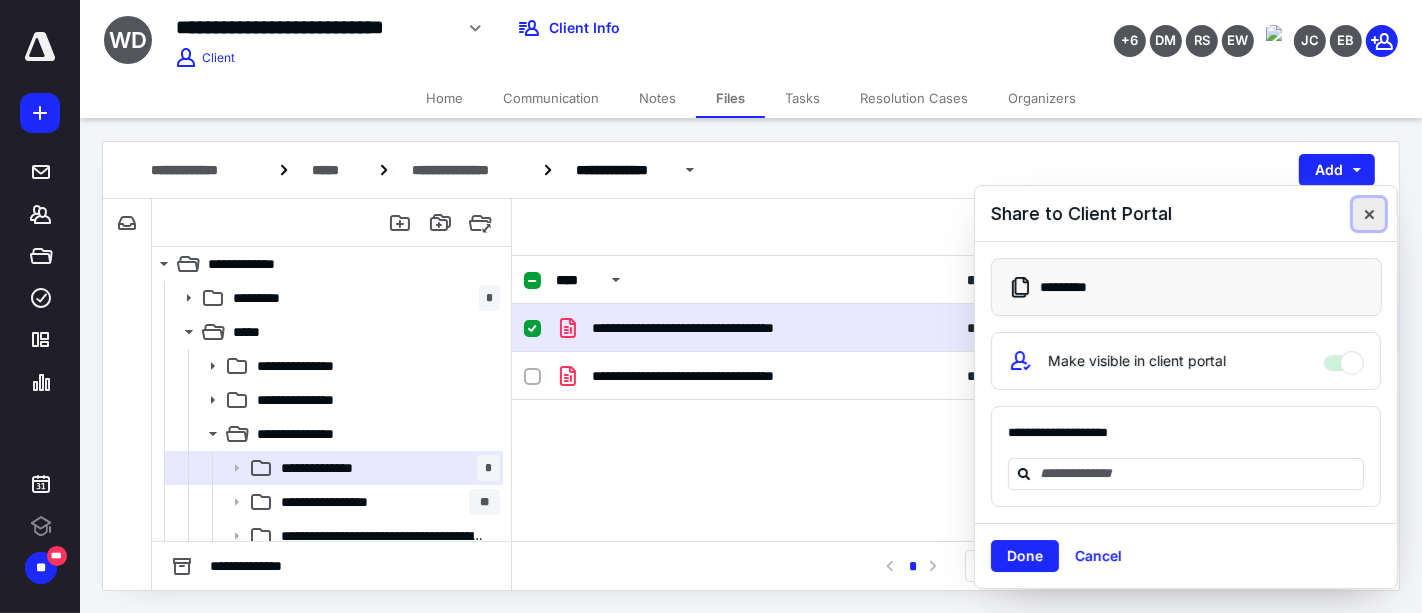 click at bounding box center [1369, 214] 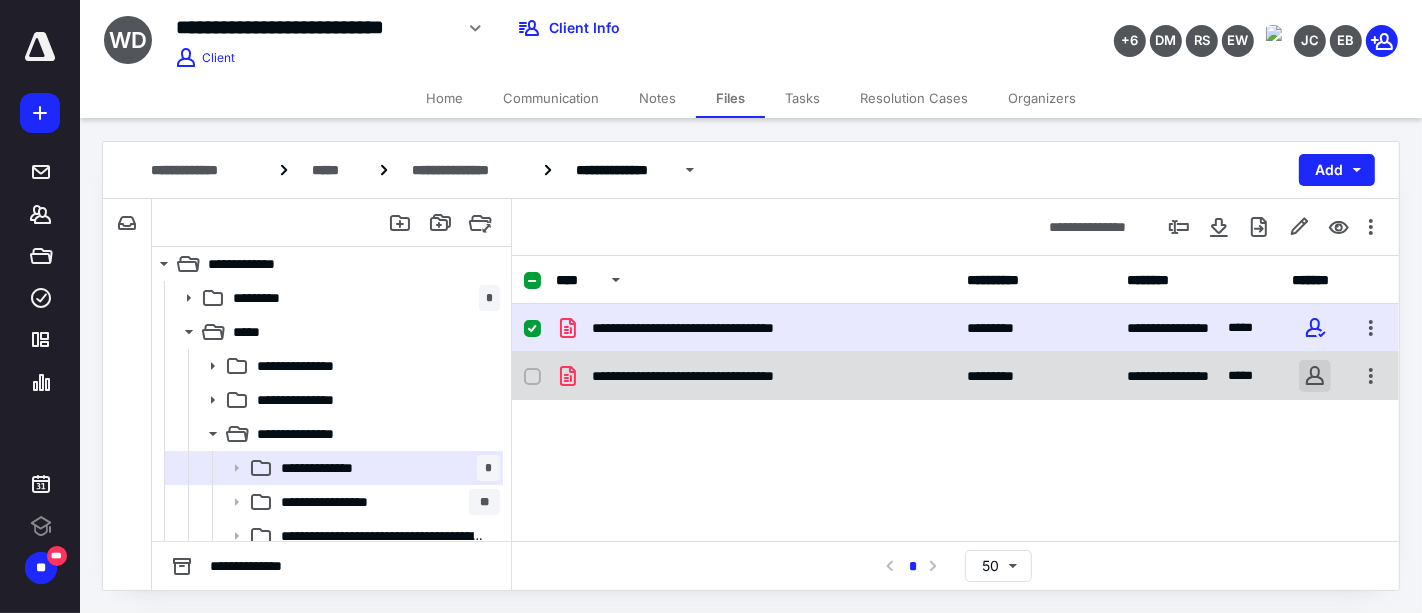 click at bounding box center [1315, 376] 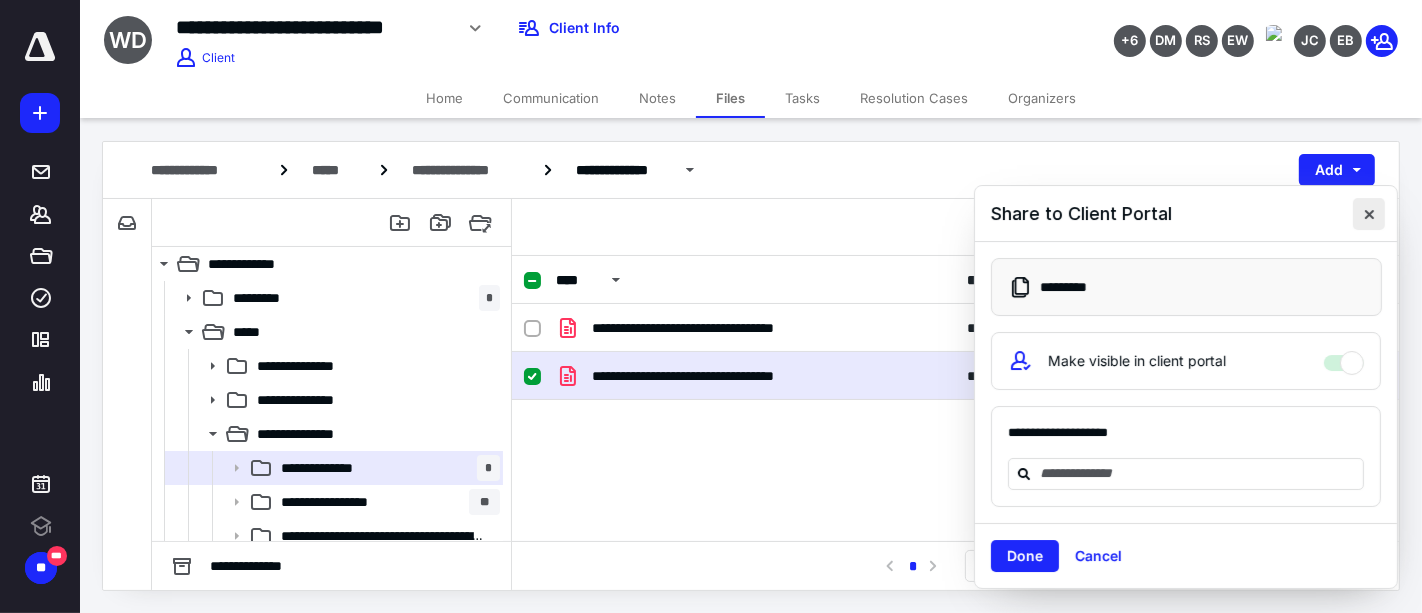 click at bounding box center (1369, 214) 